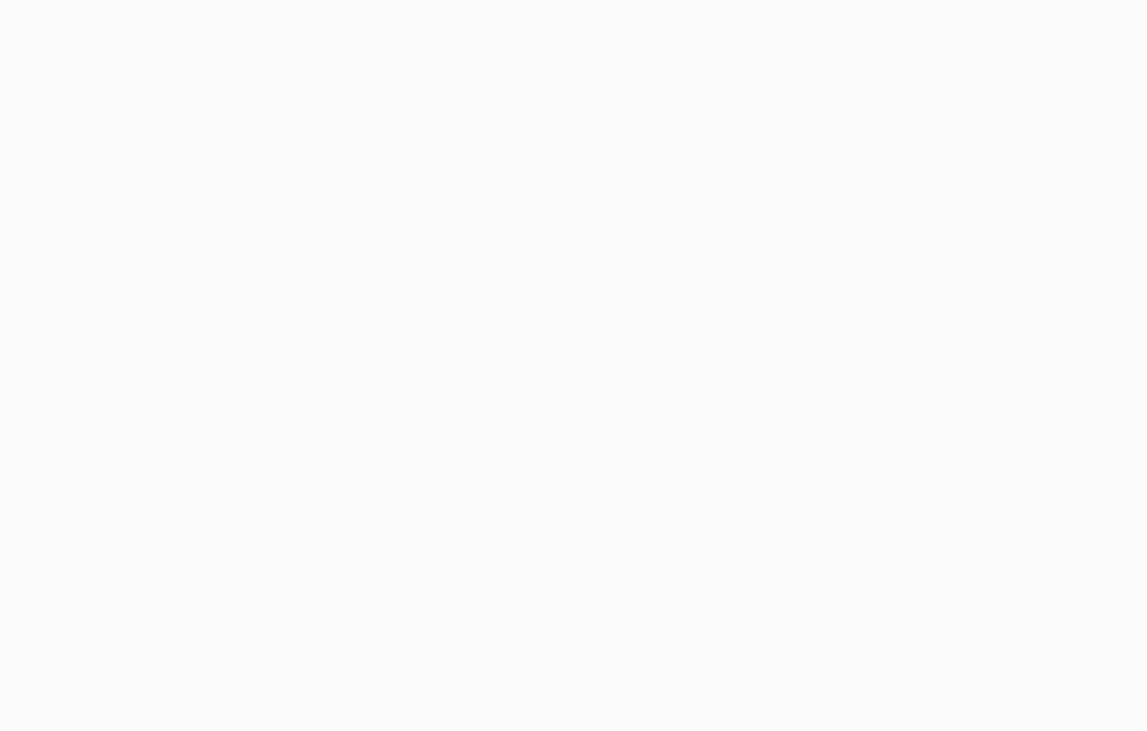 scroll, scrollTop: 0, scrollLeft: 0, axis: both 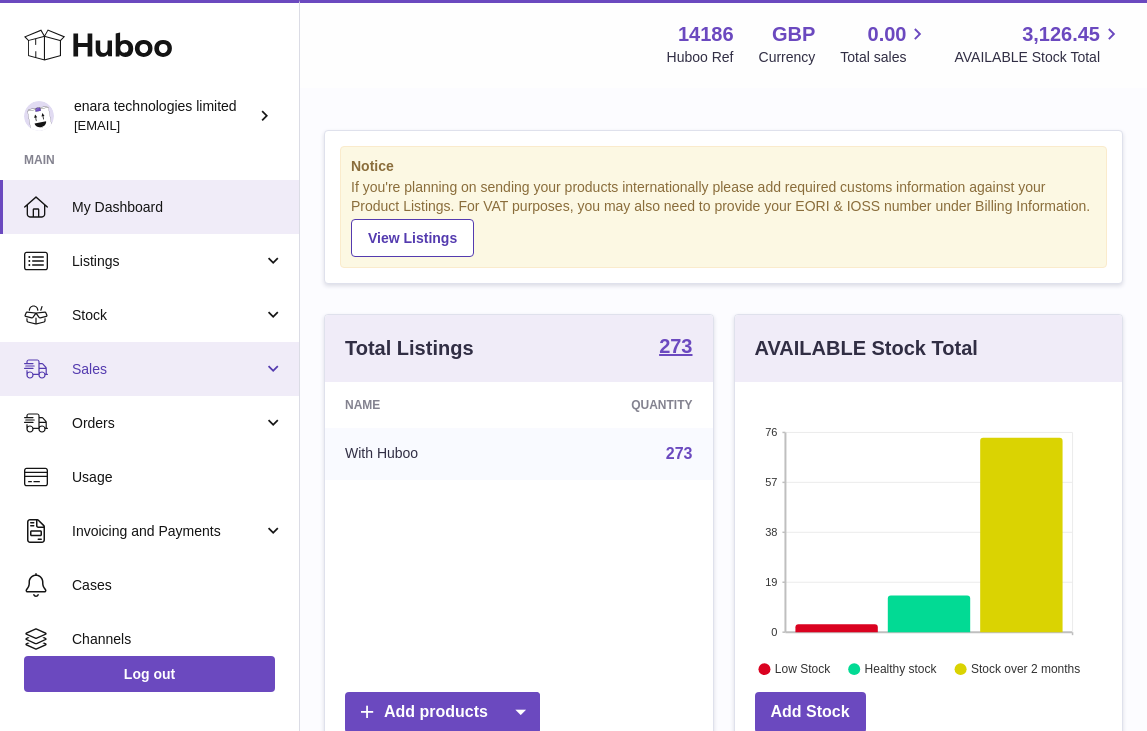 click on "Sales" at bounding box center (167, 369) 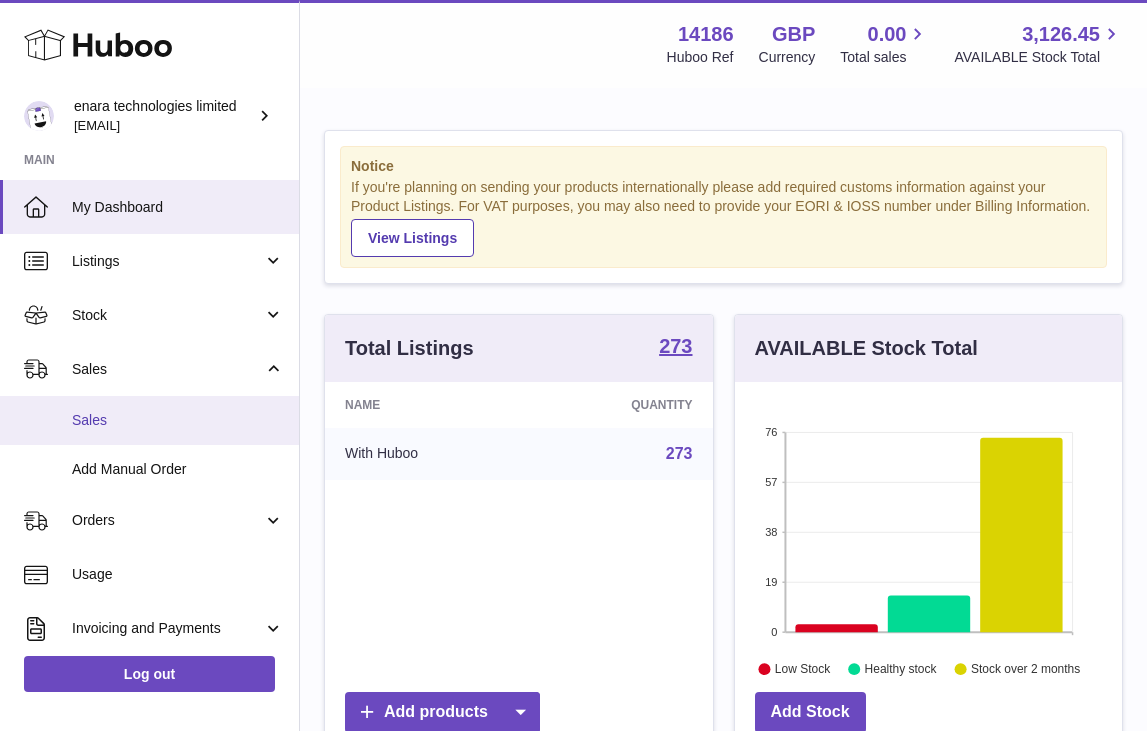 click on "Sales" at bounding box center [149, 420] 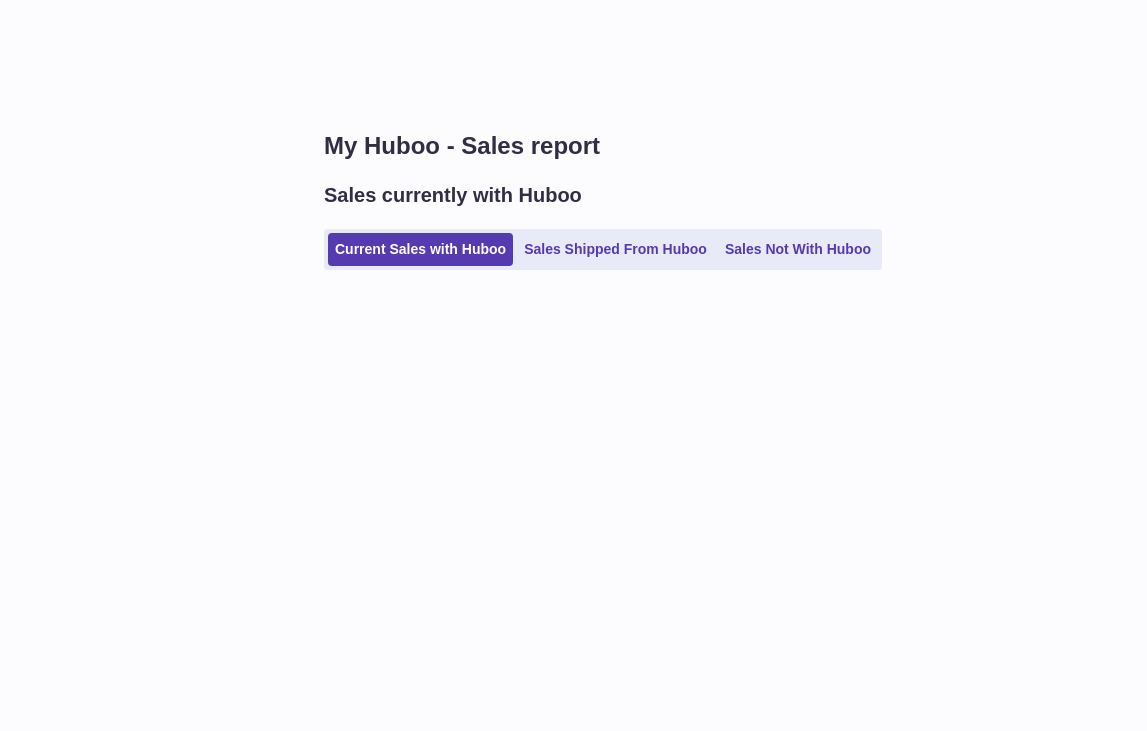 scroll, scrollTop: 0, scrollLeft: 0, axis: both 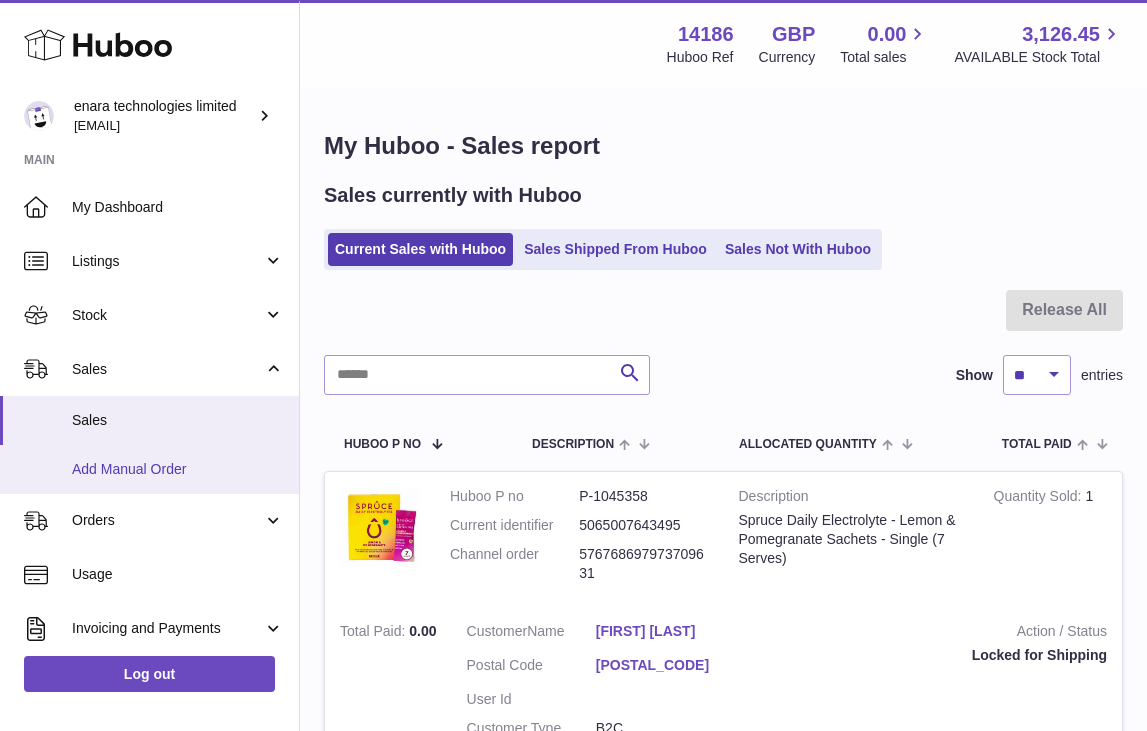 click on "Add Manual Order" at bounding box center (178, 469) 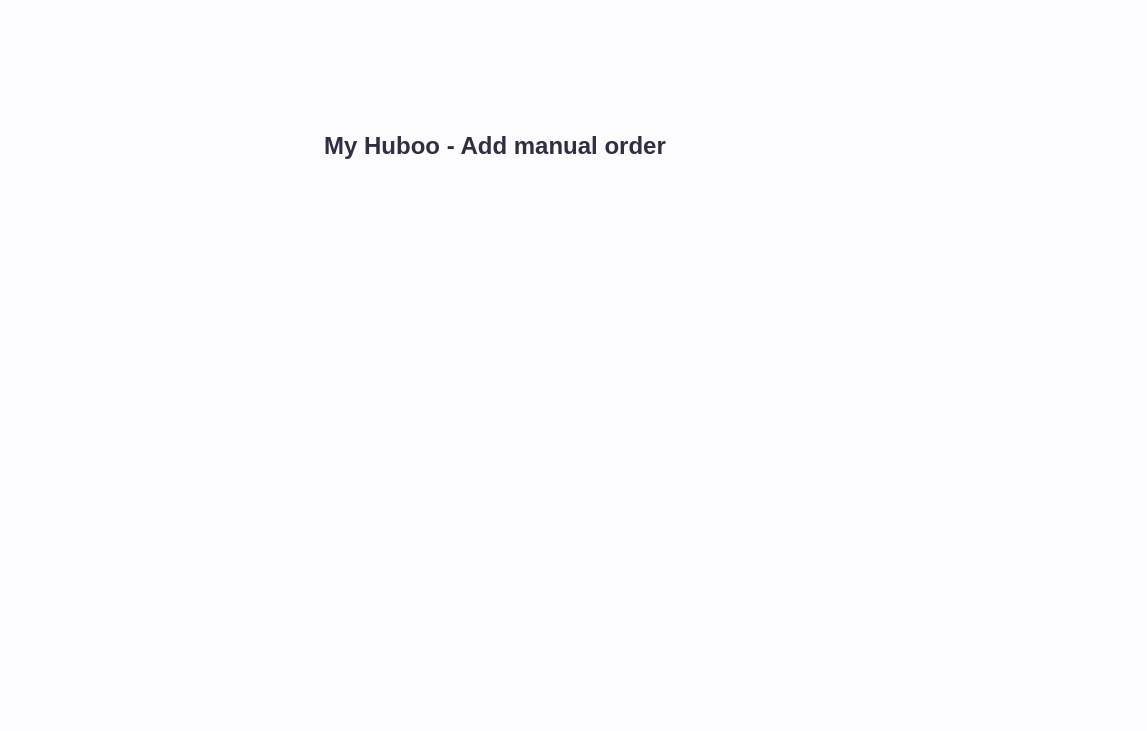 scroll, scrollTop: 0, scrollLeft: 0, axis: both 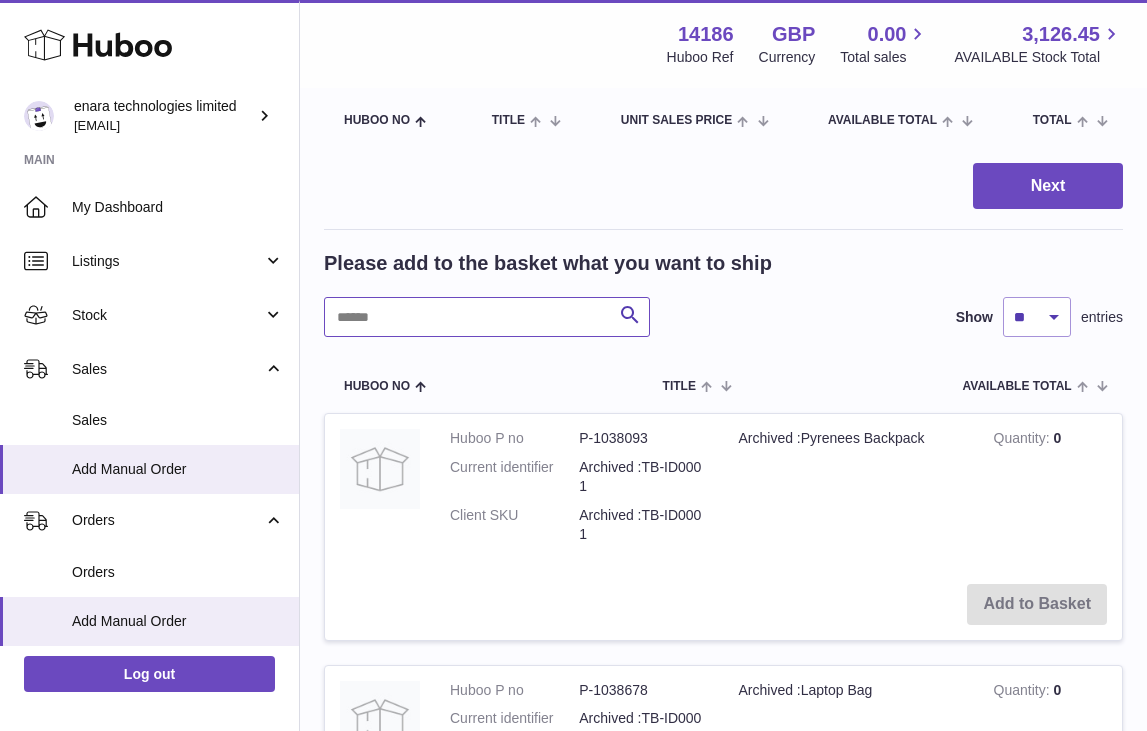 click at bounding box center [487, 317] 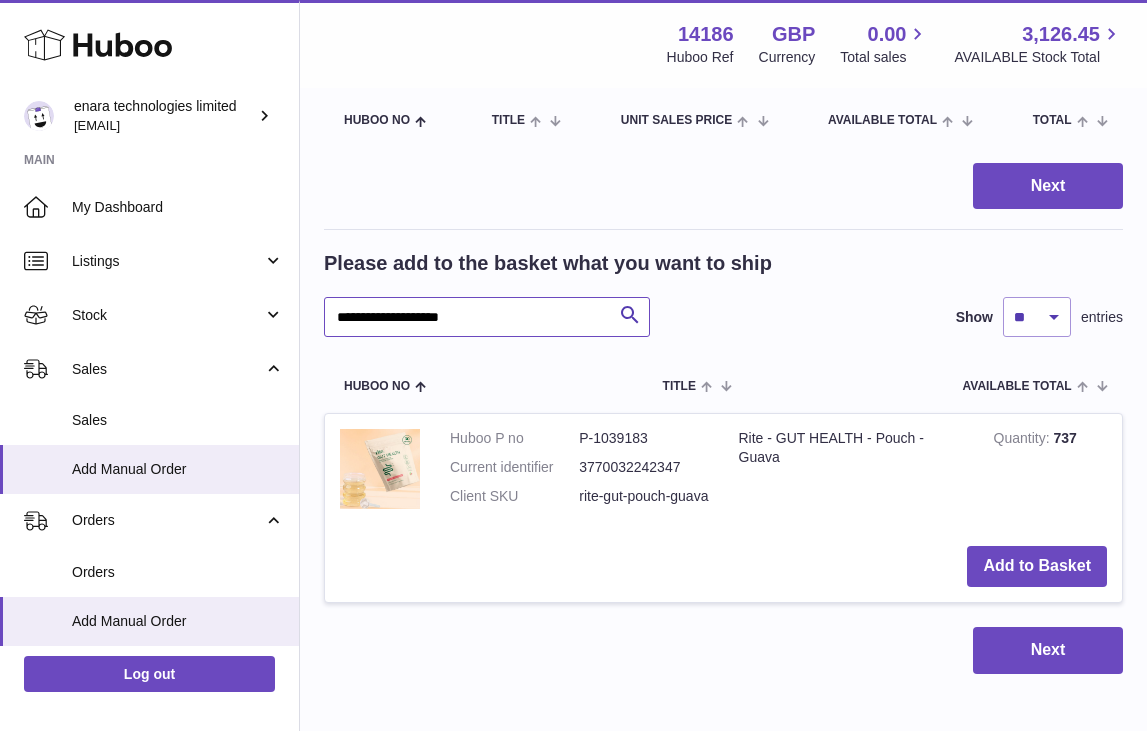 scroll, scrollTop: 256, scrollLeft: 0, axis: vertical 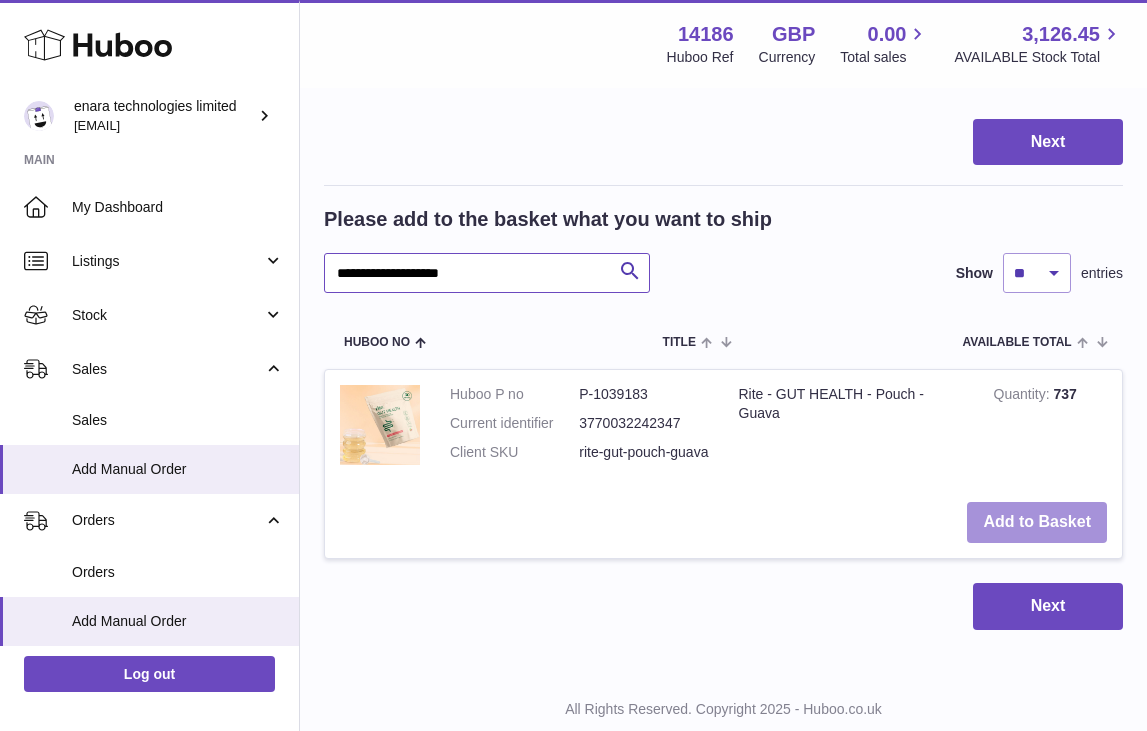 type on "**********" 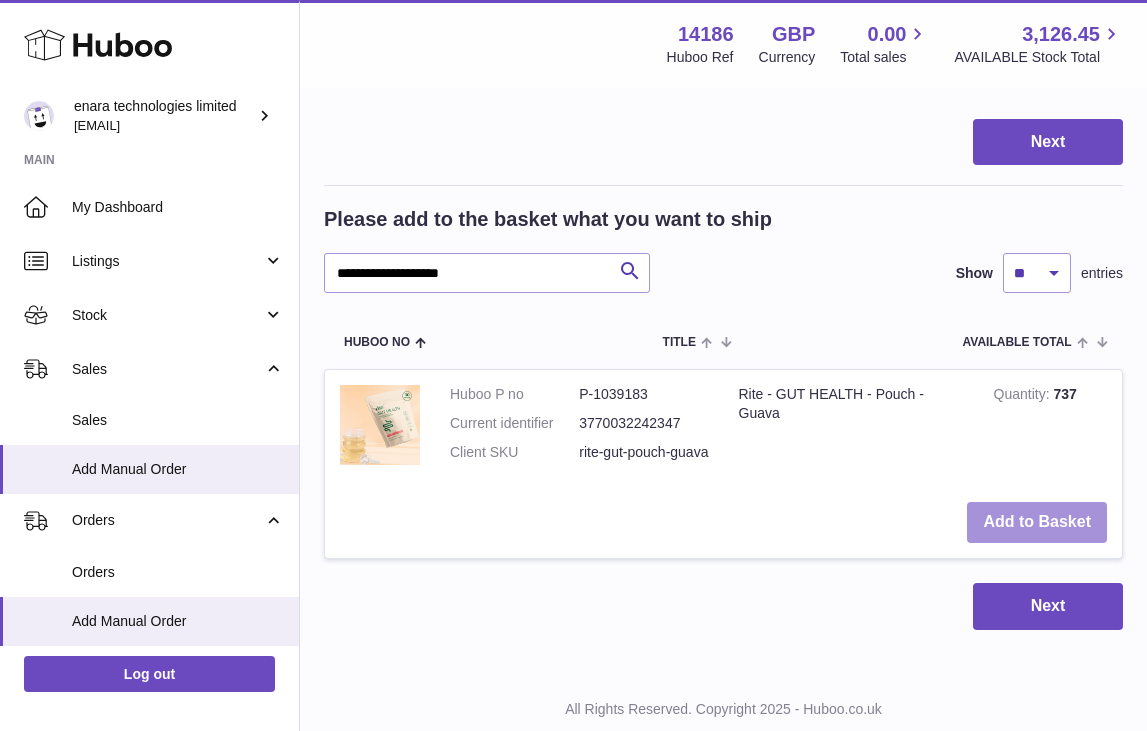 click on "Add to Basket" at bounding box center [1037, 522] 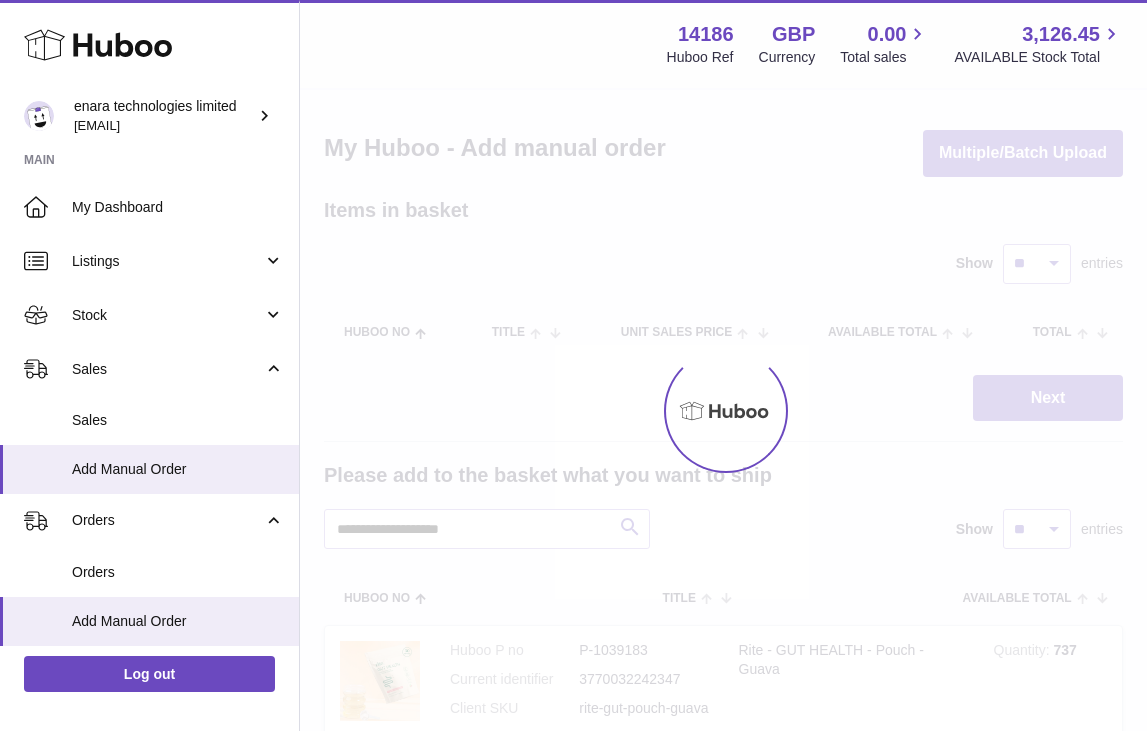 scroll, scrollTop: 0, scrollLeft: 0, axis: both 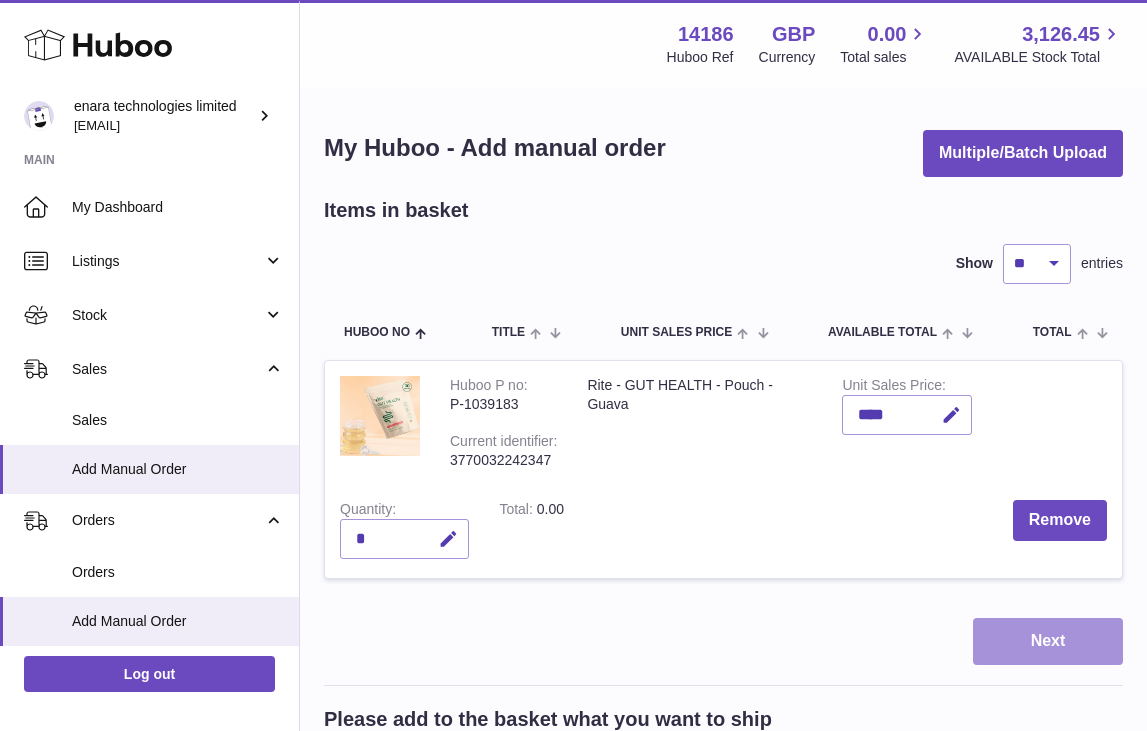 click on "Next" at bounding box center (1048, 641) 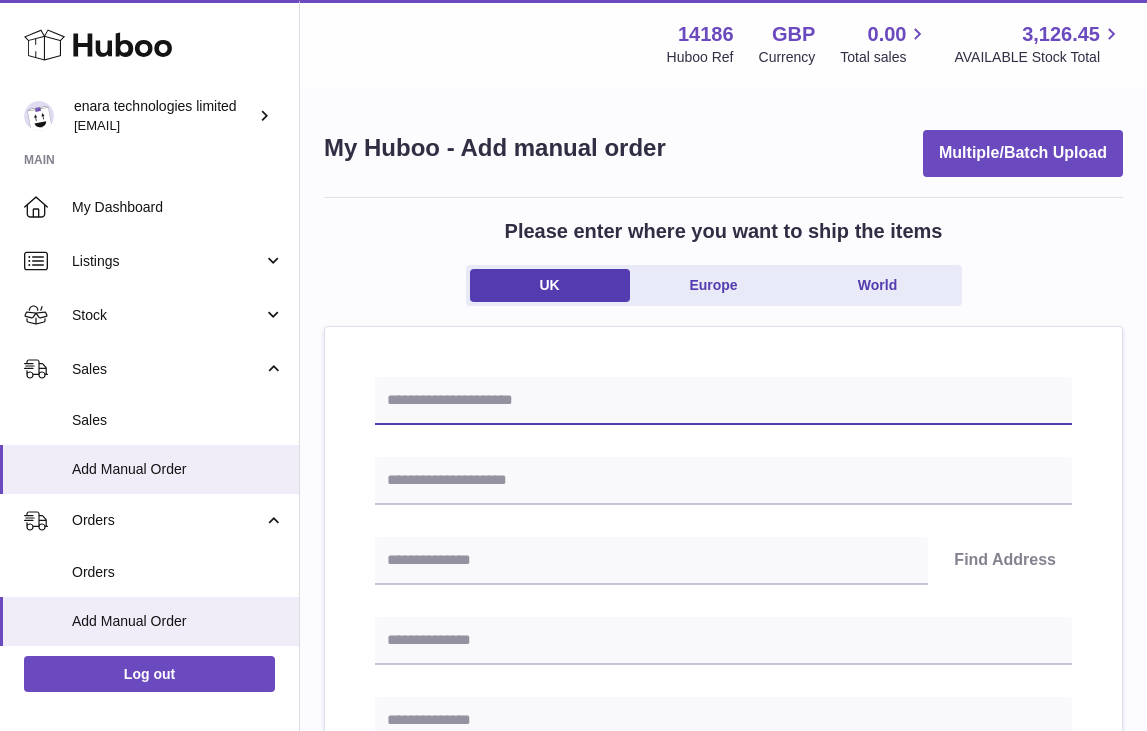 click at bounding box center [723, 401] 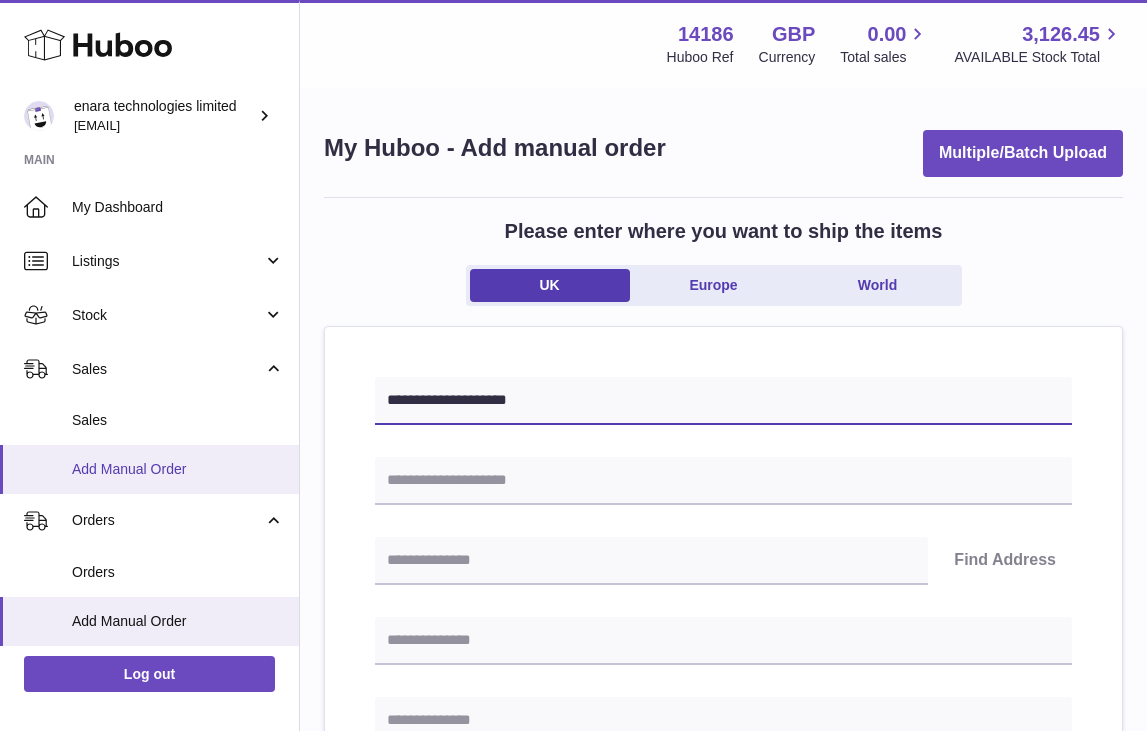 type on "**********" 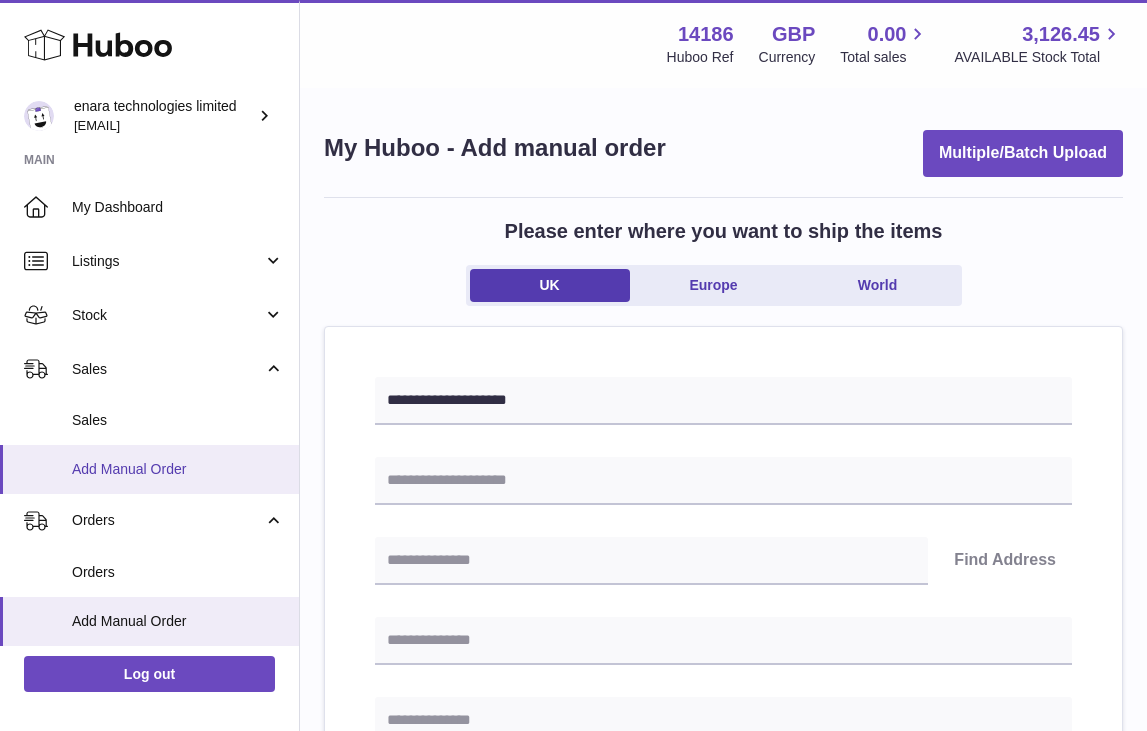 click on "Add Manual Order" at bounding box center [178, 469] 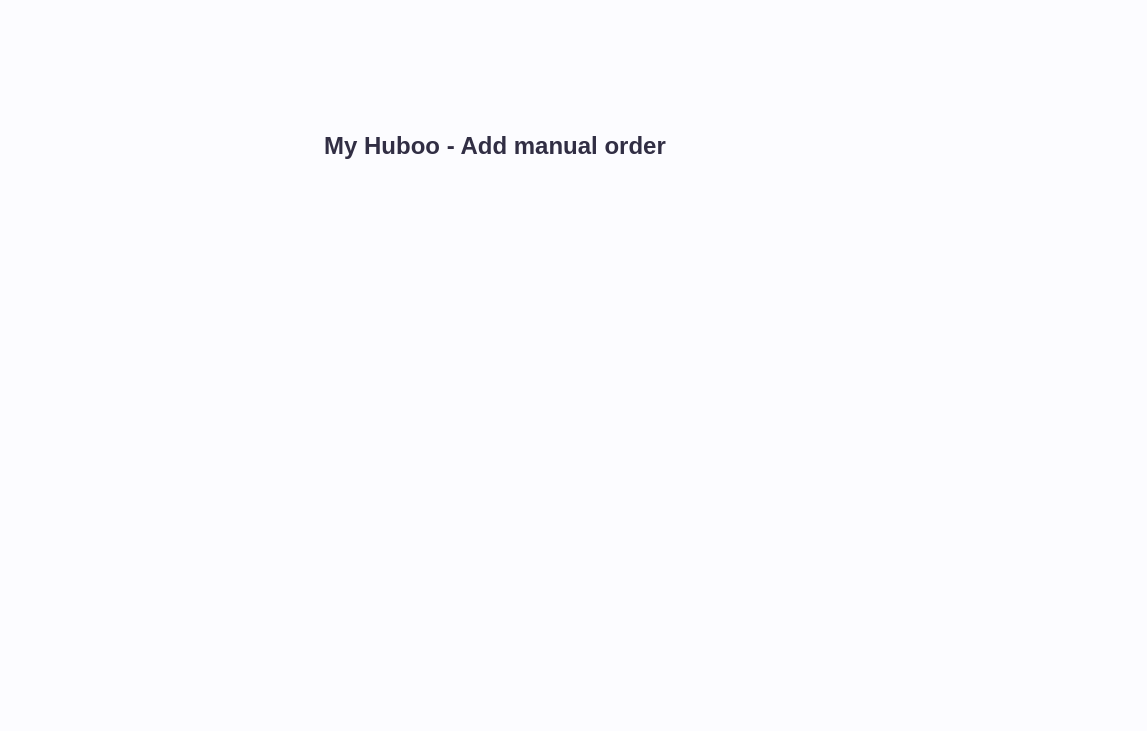 scroll, scrollTop: 0, scrollLeft: 0, axis: both 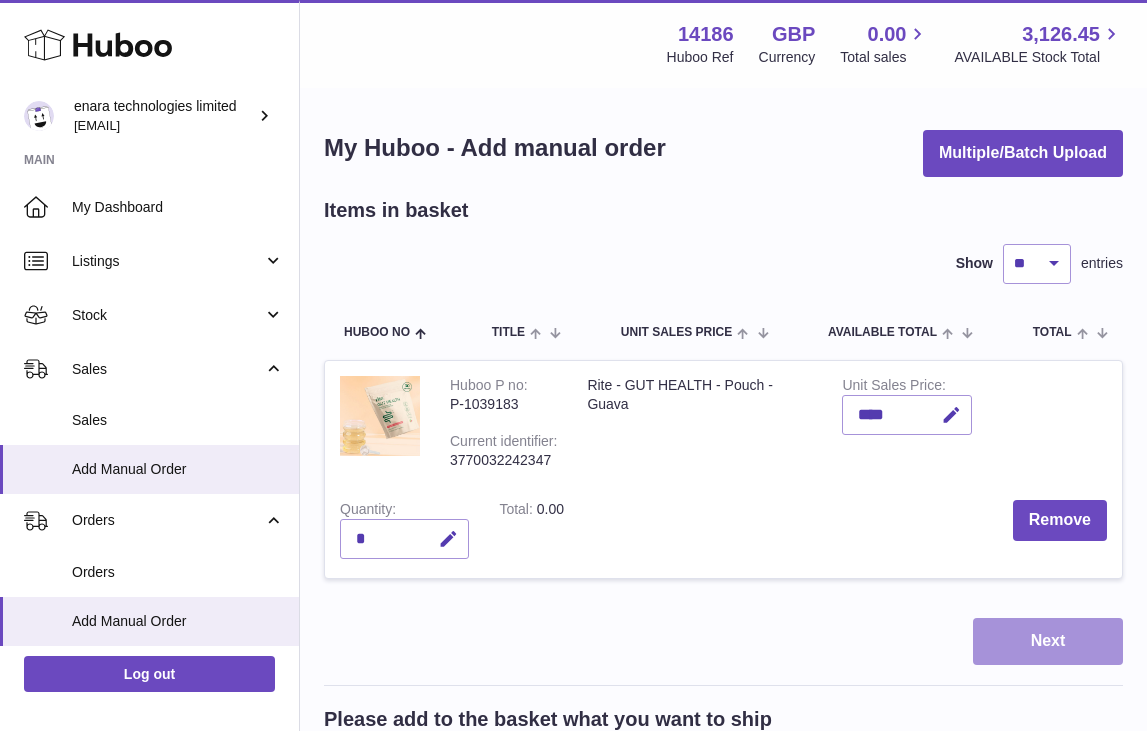 click on "Next" at bounding box center [1048, 641] 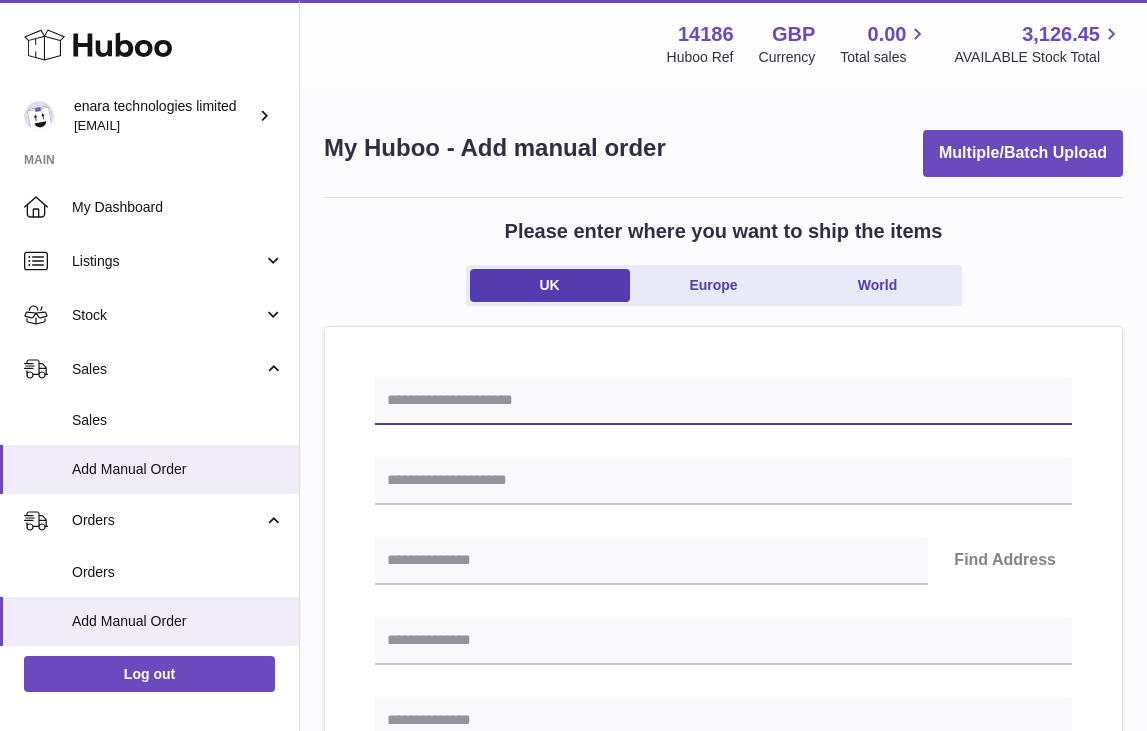 click at bounding box center (723, 401) 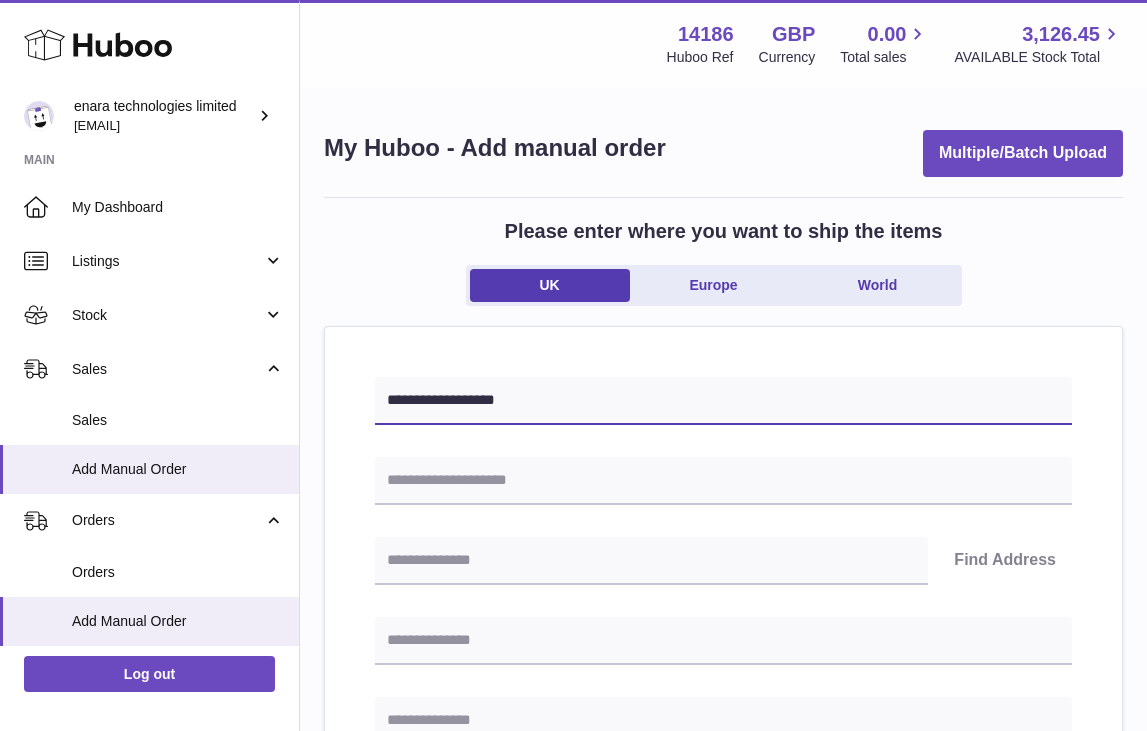 type on "**********" 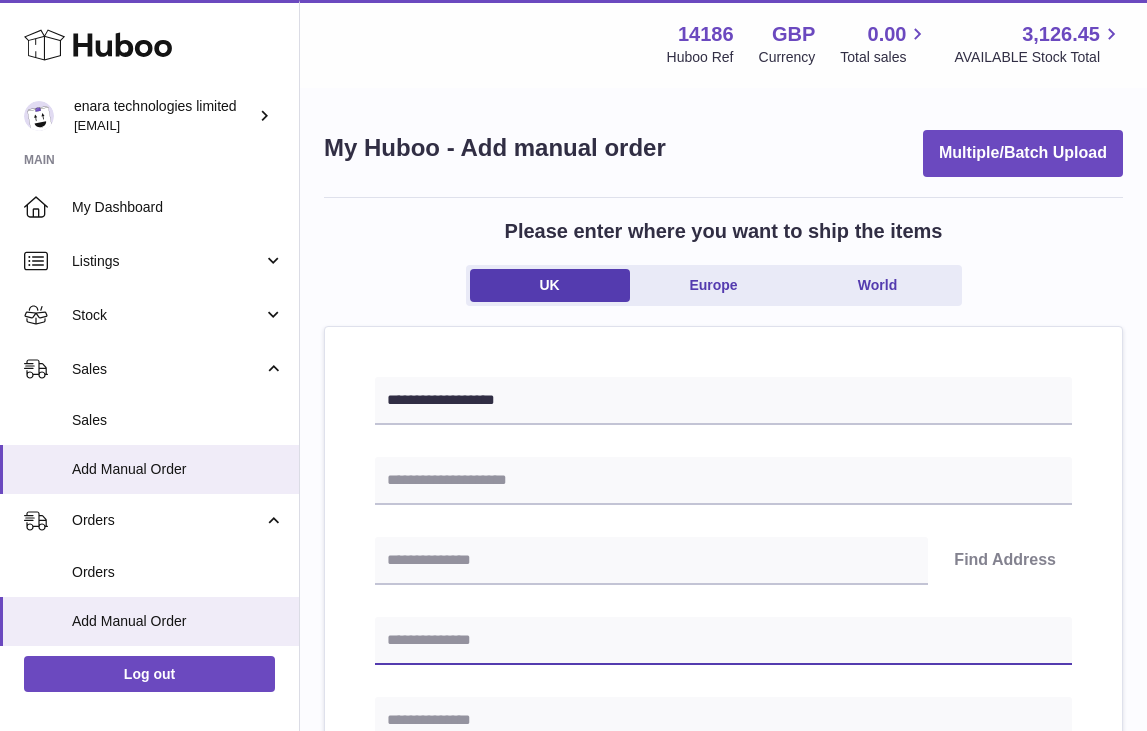 paste on "**********" 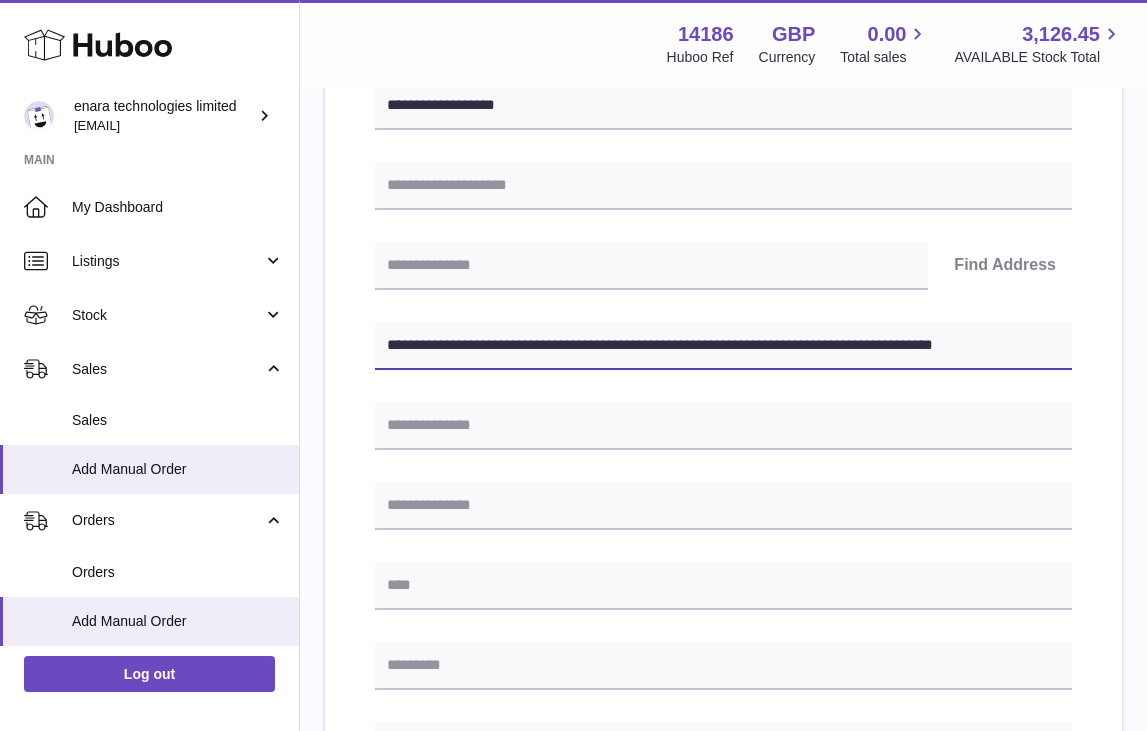 scroll, scrollTop: 304, scrollLeft: 0, axis: vertical 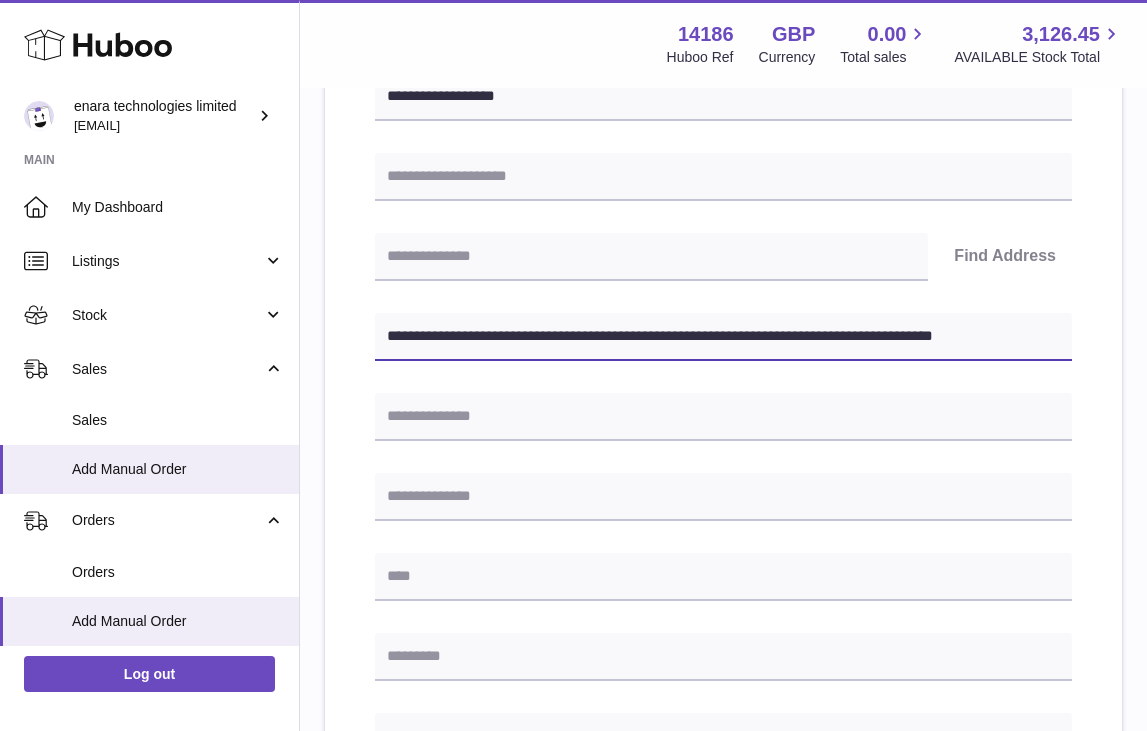 drag, startPoint x: 759, startPoint y: 335, endPoint x: 1204, endPoint y: 351, distance: 445.28754 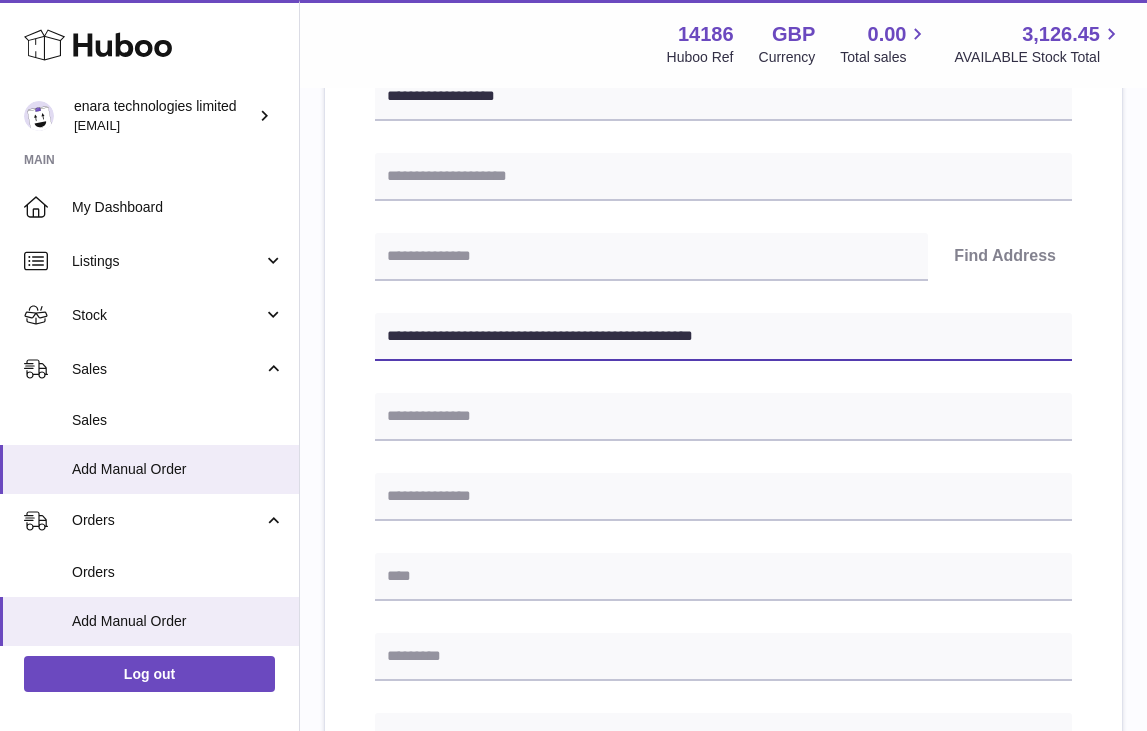 type on "**********" 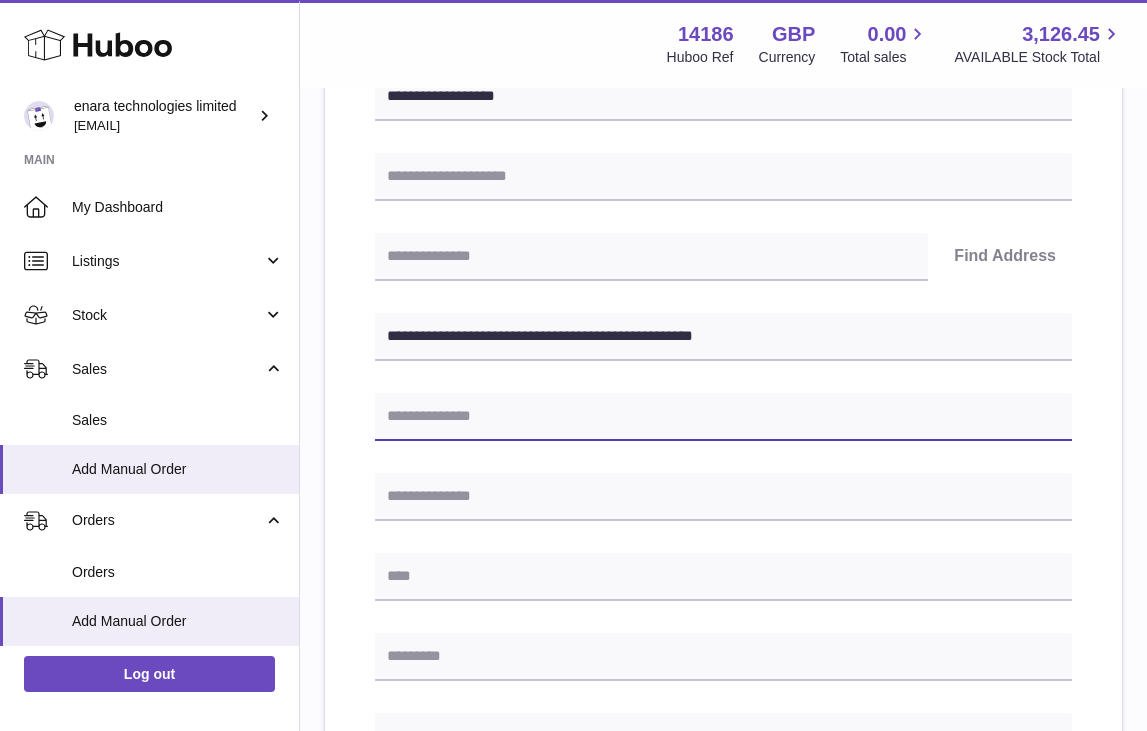 type on "*" 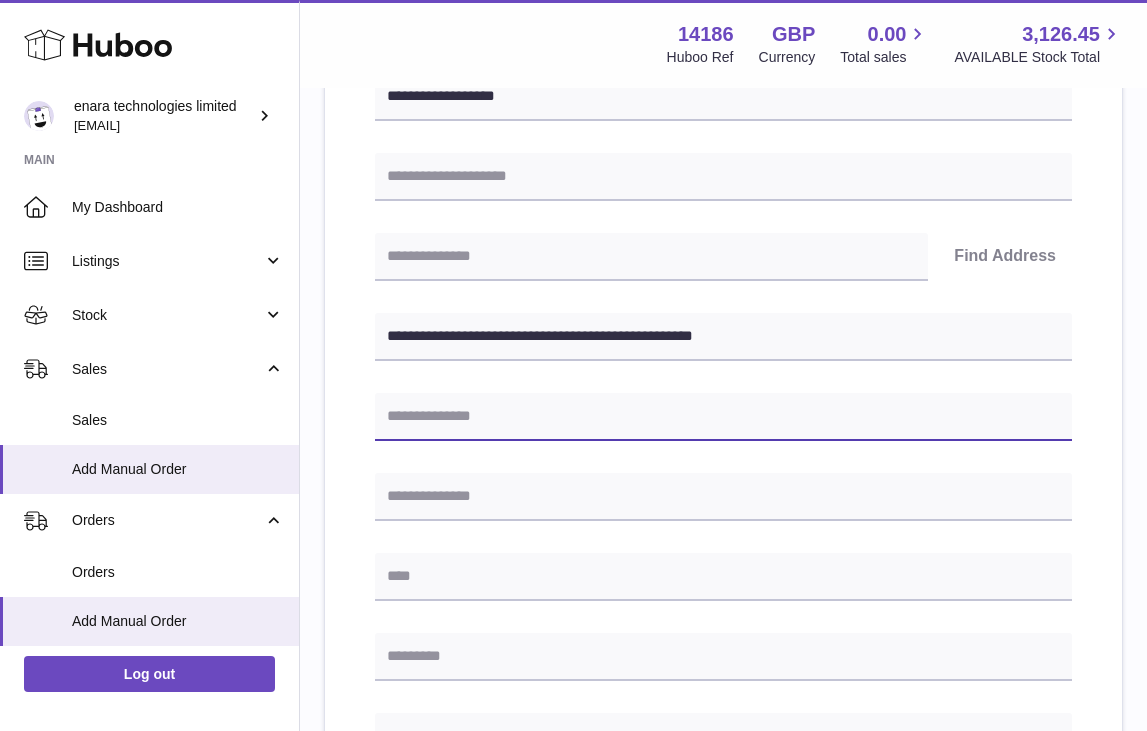 paste on "**********" 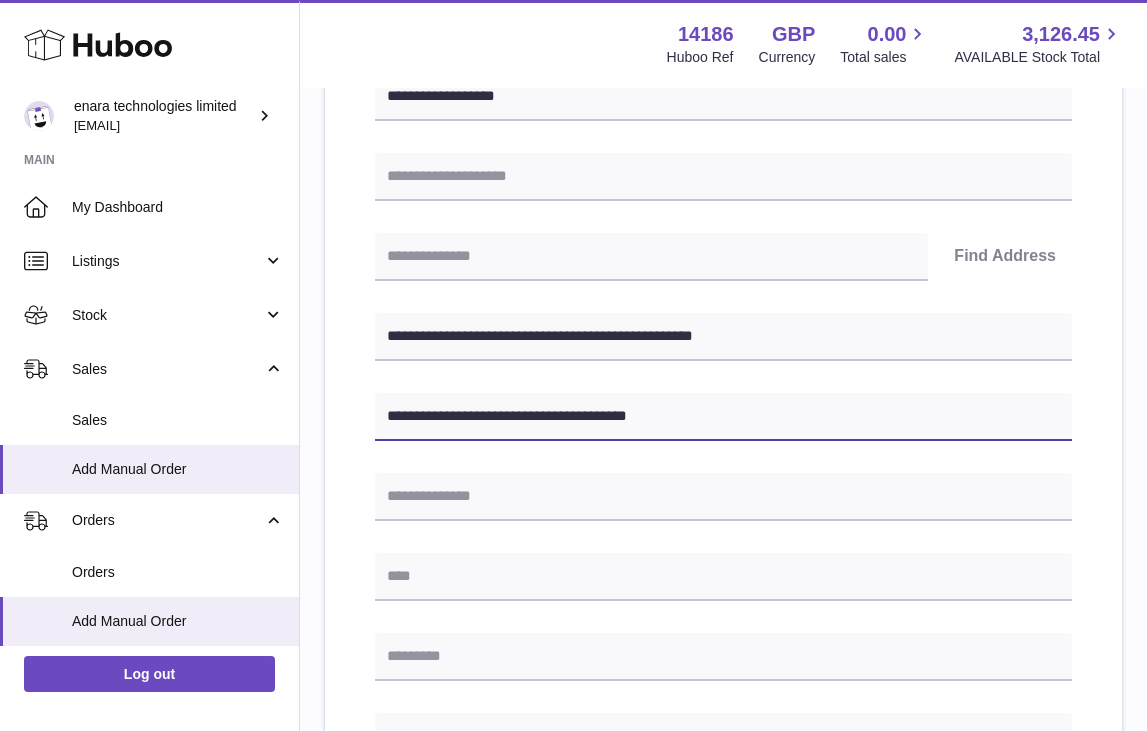 click on "**********" at bounding box center (723, 417) 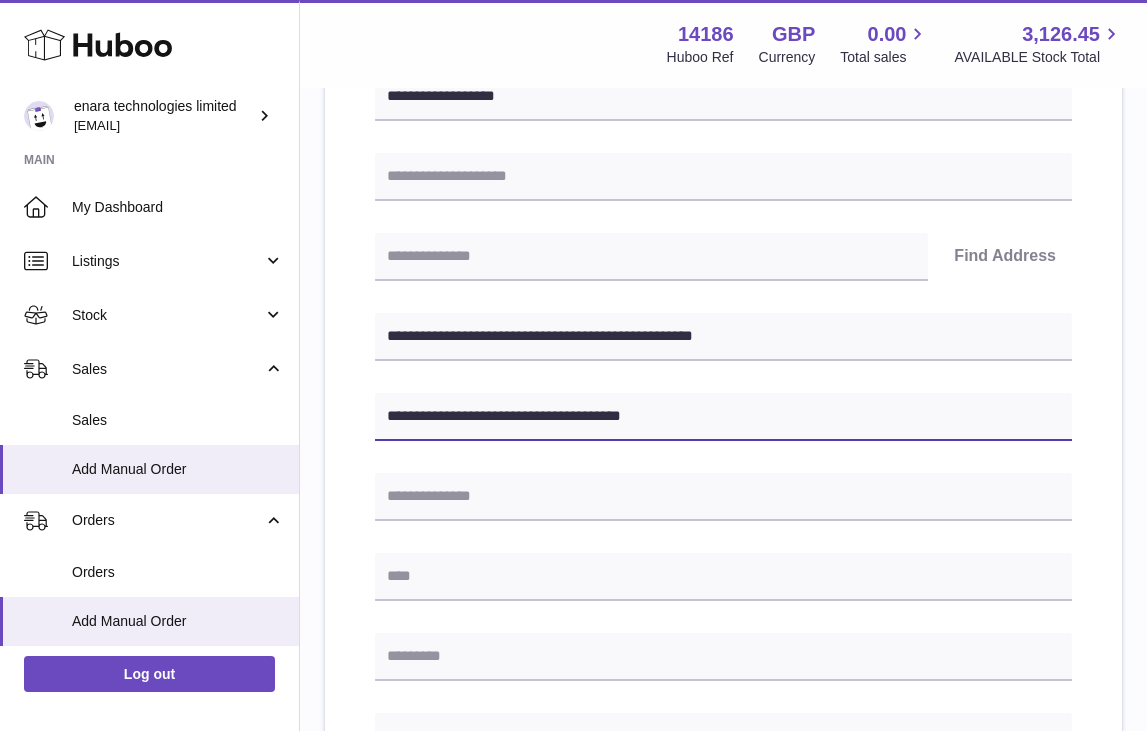 type on "**********" 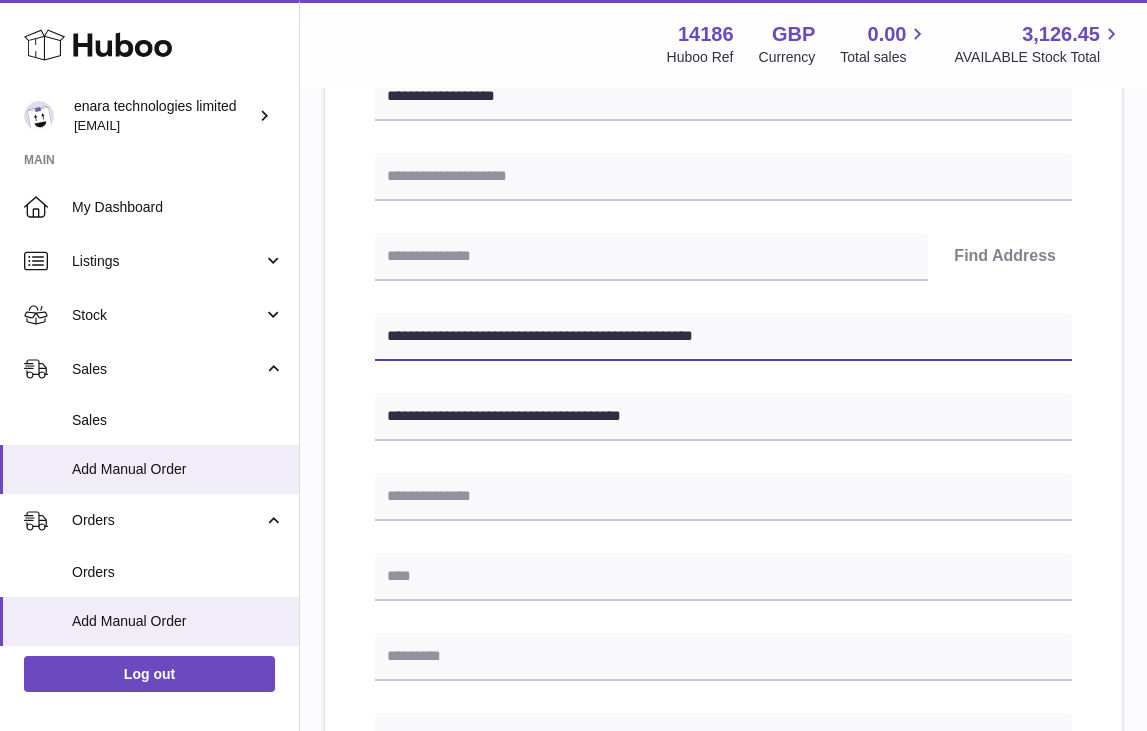 drag, startPoint x: 521, startPoint y: 331, endPoint x: 395, endPoint y: 334, distance: 126.035706 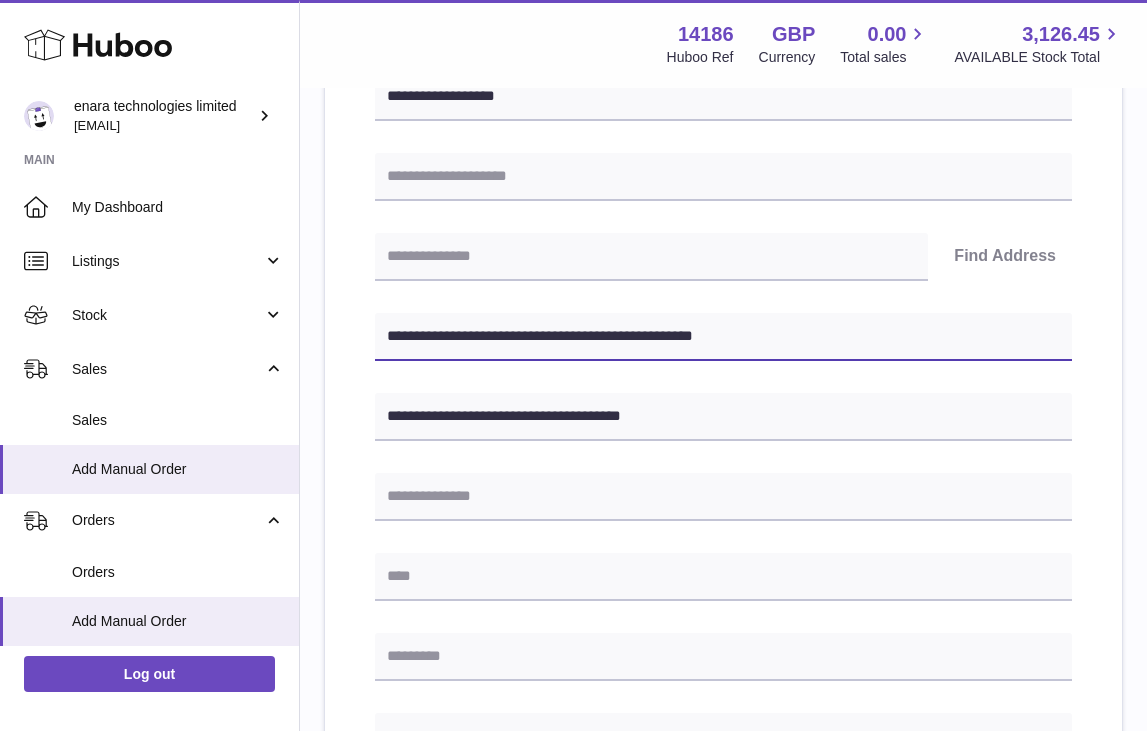 click on "**********" at bounding box center [723, 337] 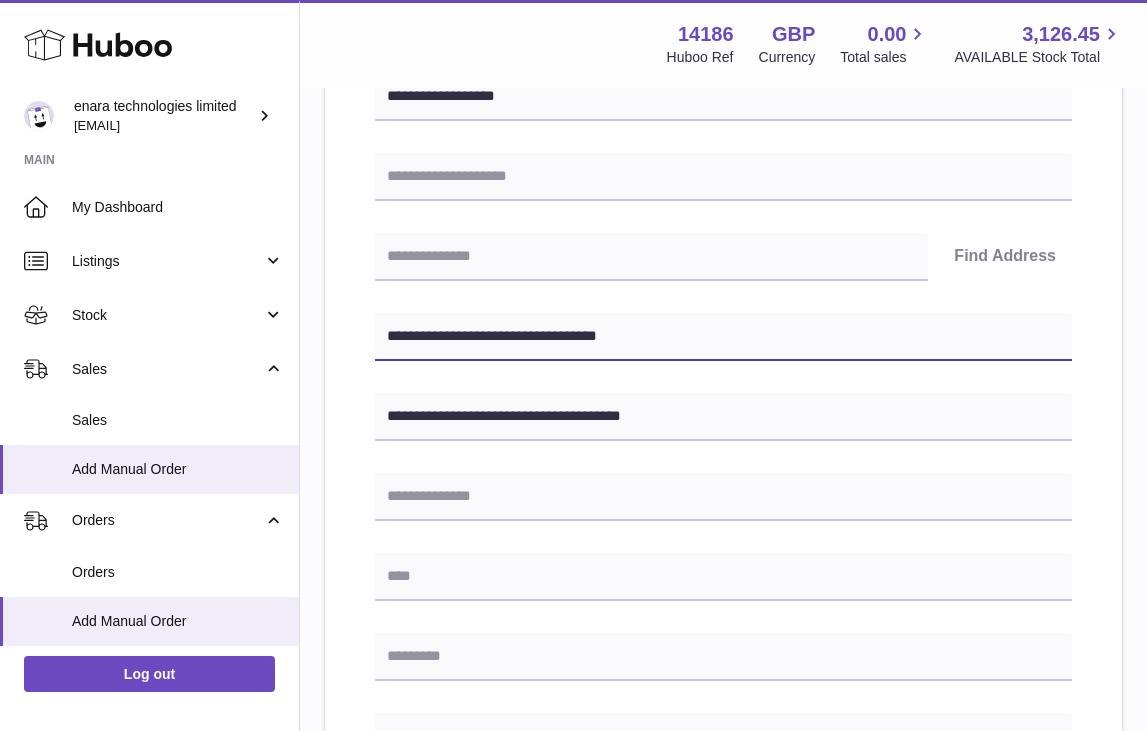 type on "**********" 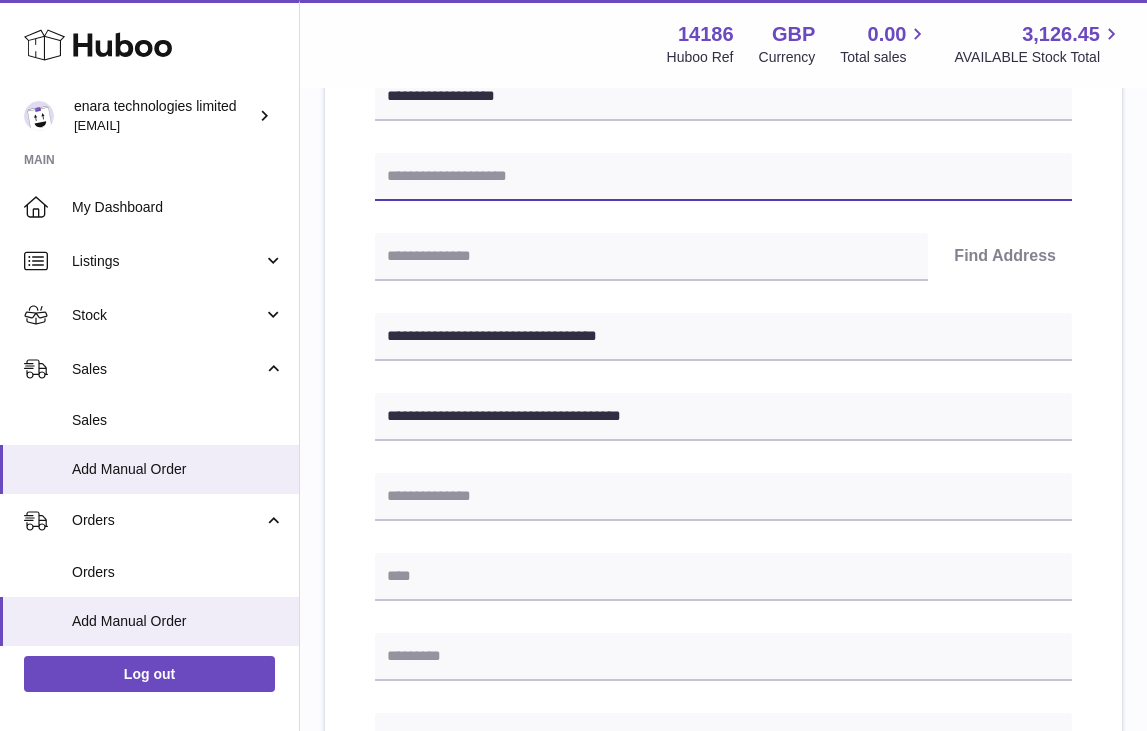 paste on "**********" 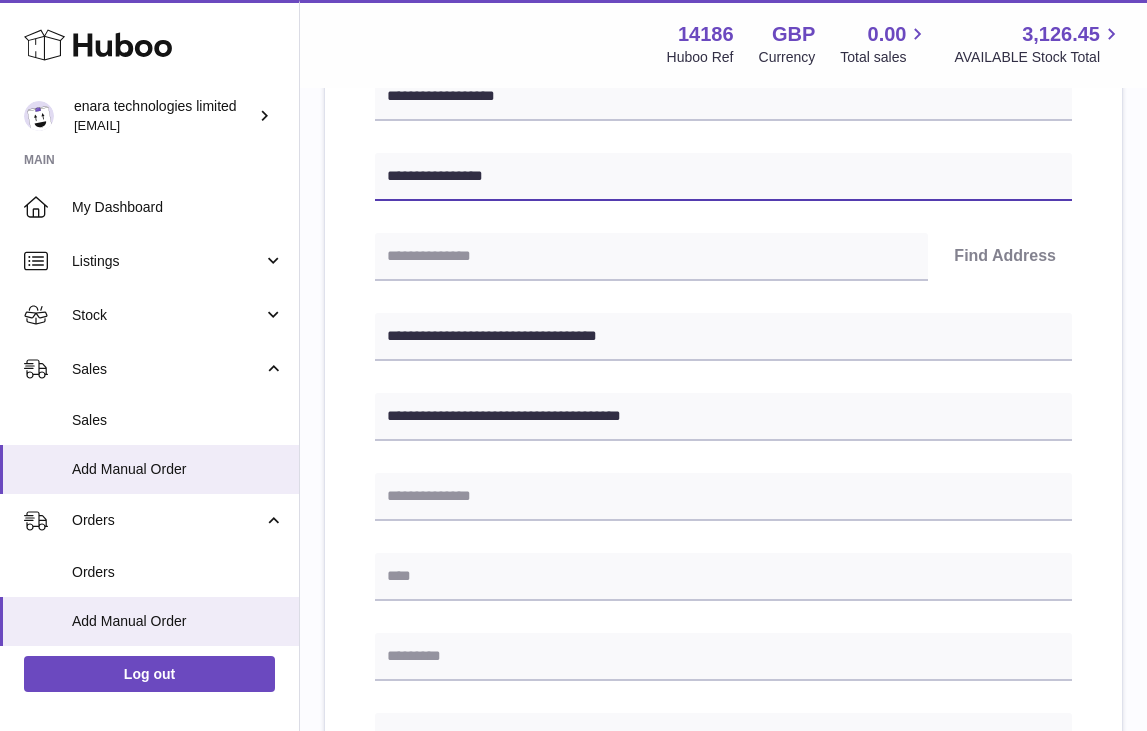 type on "**********" 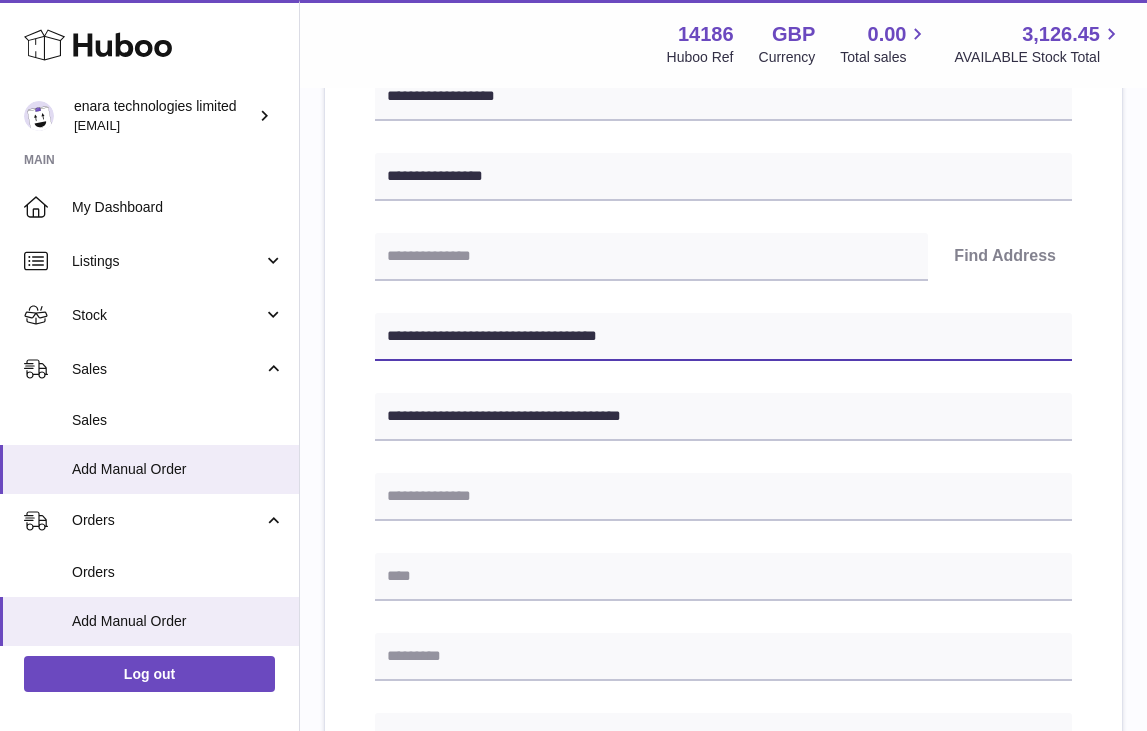 click on "**********" at bounding box center (723, 337) 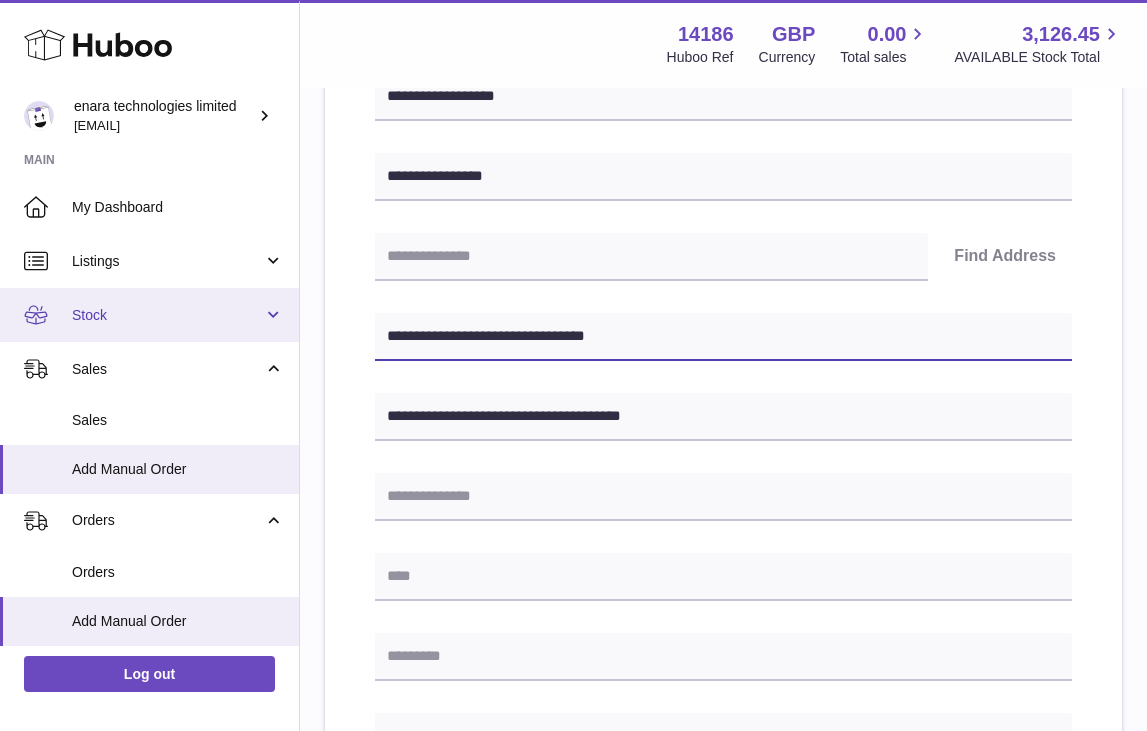drag, startPoint x: 503, startPoint y: 337, endPoint x: 270, endPoint y: 293, distance: 237.11812 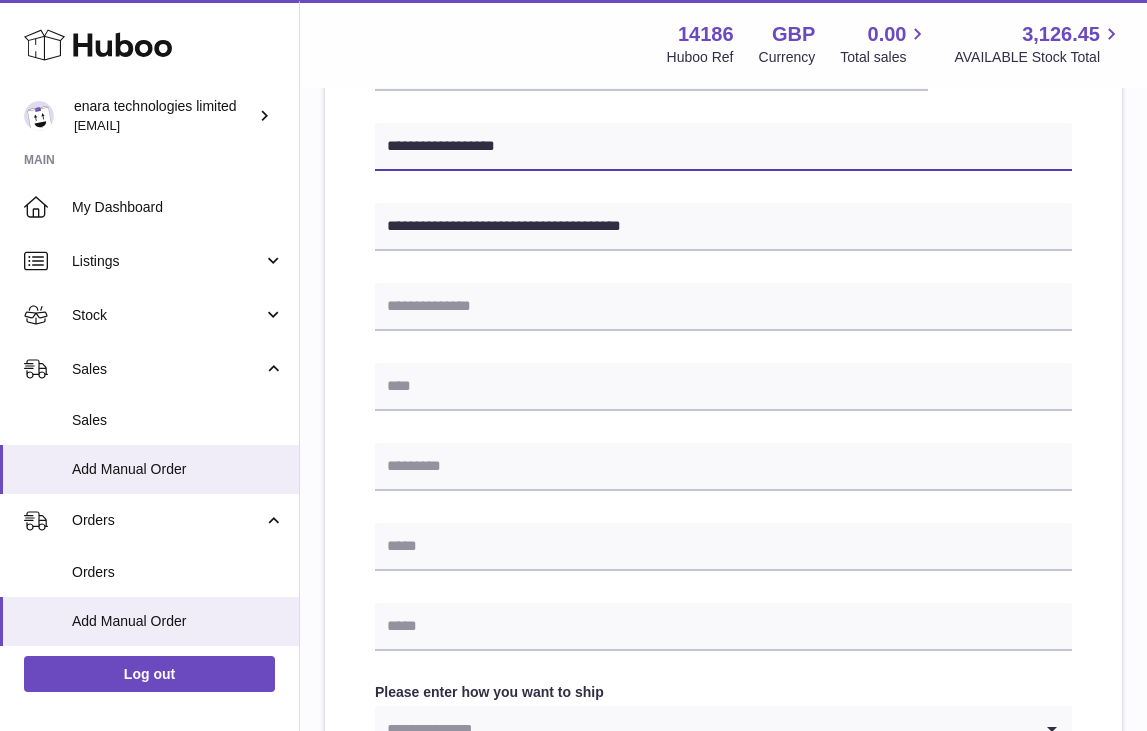 scroll, scrollTop: 498, scrollLeft: 0, axis: vertical 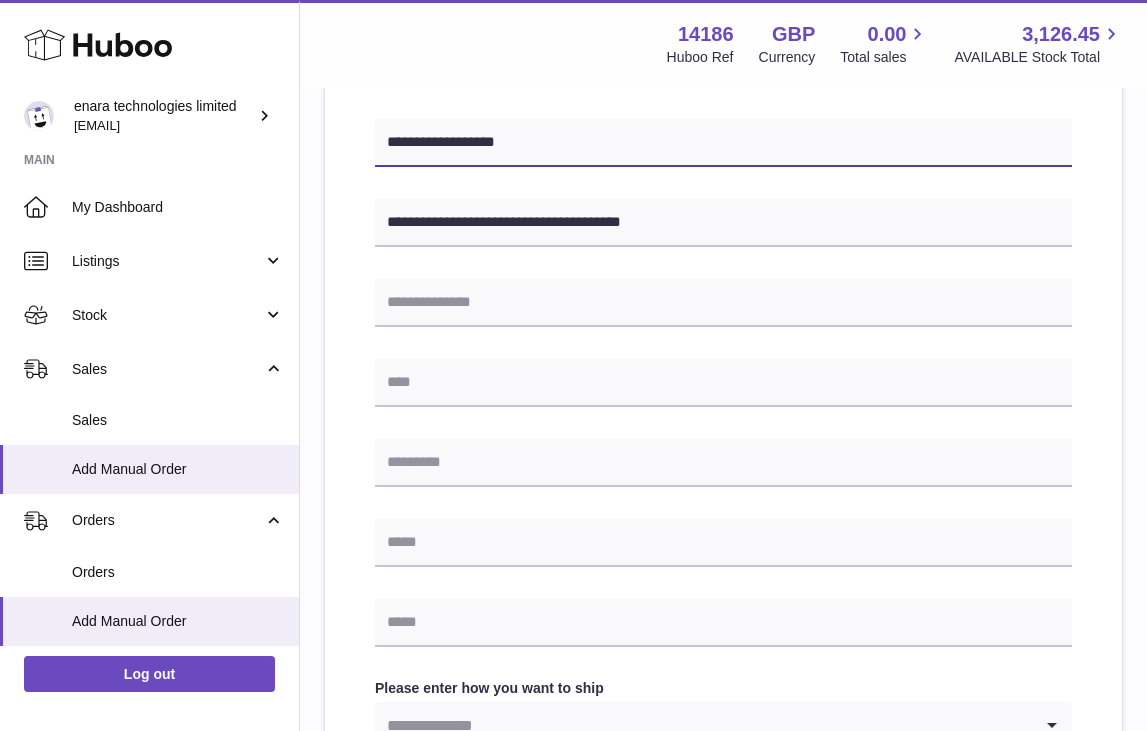 type on "**********" 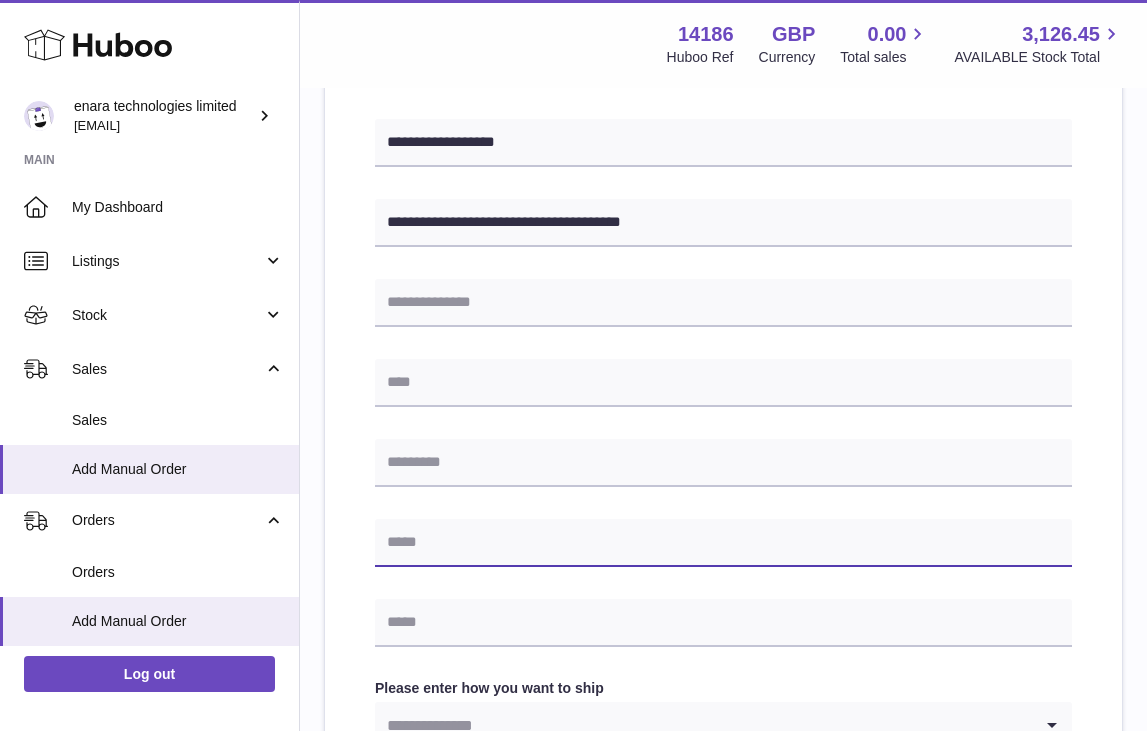 paste on "**********" 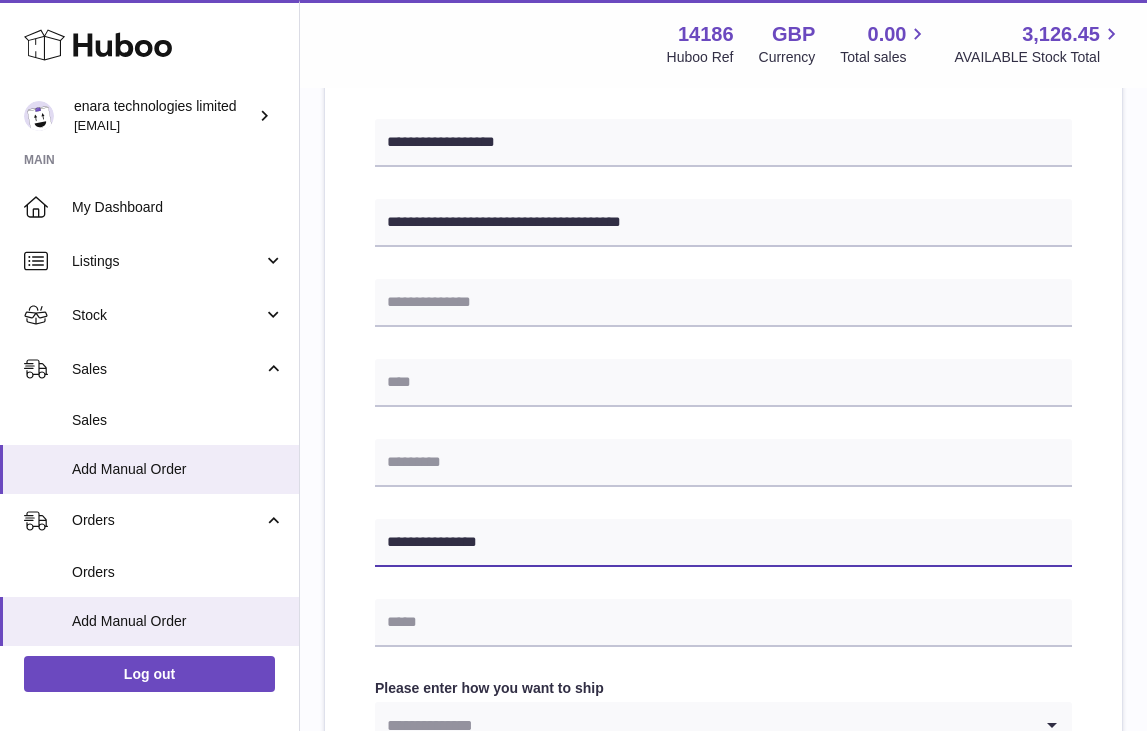 type on "**********" 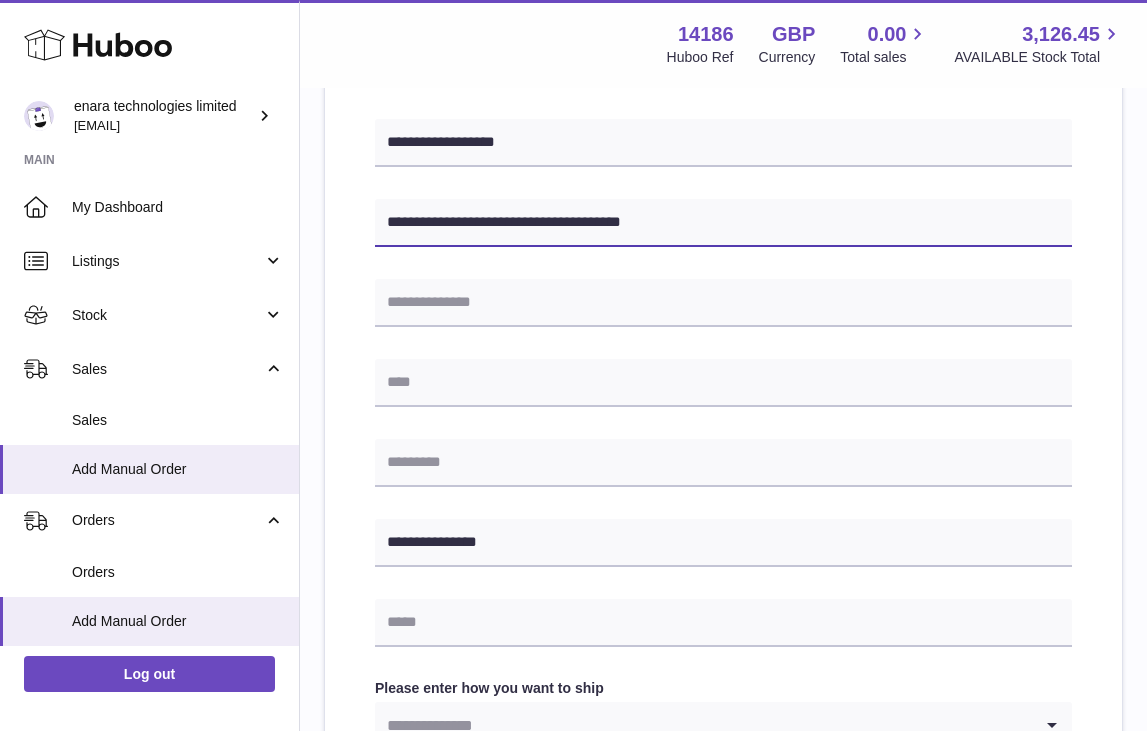 drag, startPoint x: 542, startPoint y: 216, endPoint x: 481, endPoint y: 224, distance: 61.522354 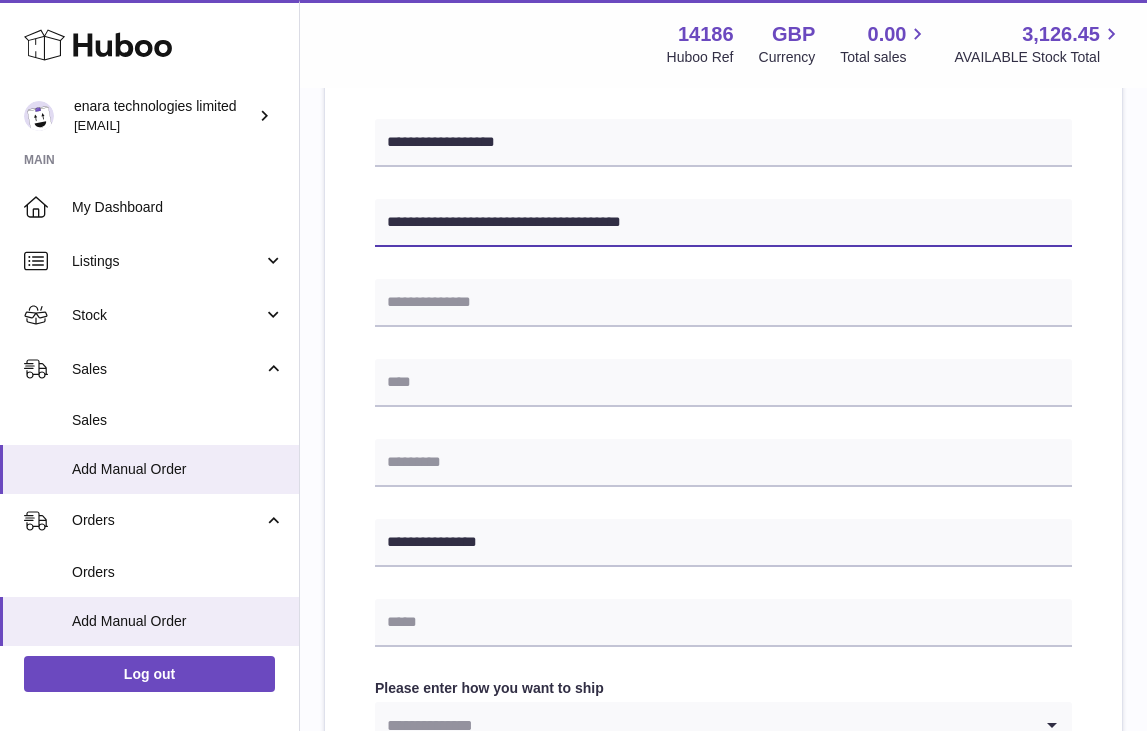 click on "**********" at bounding box center (723, 223) 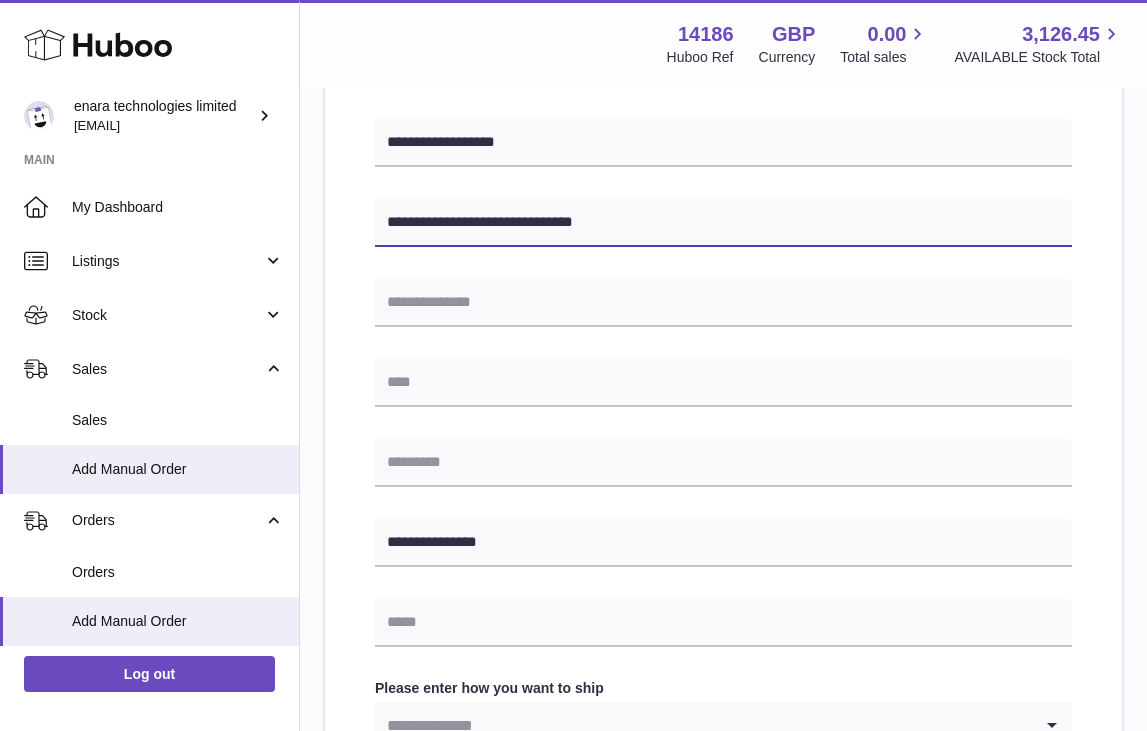 type on "**********" 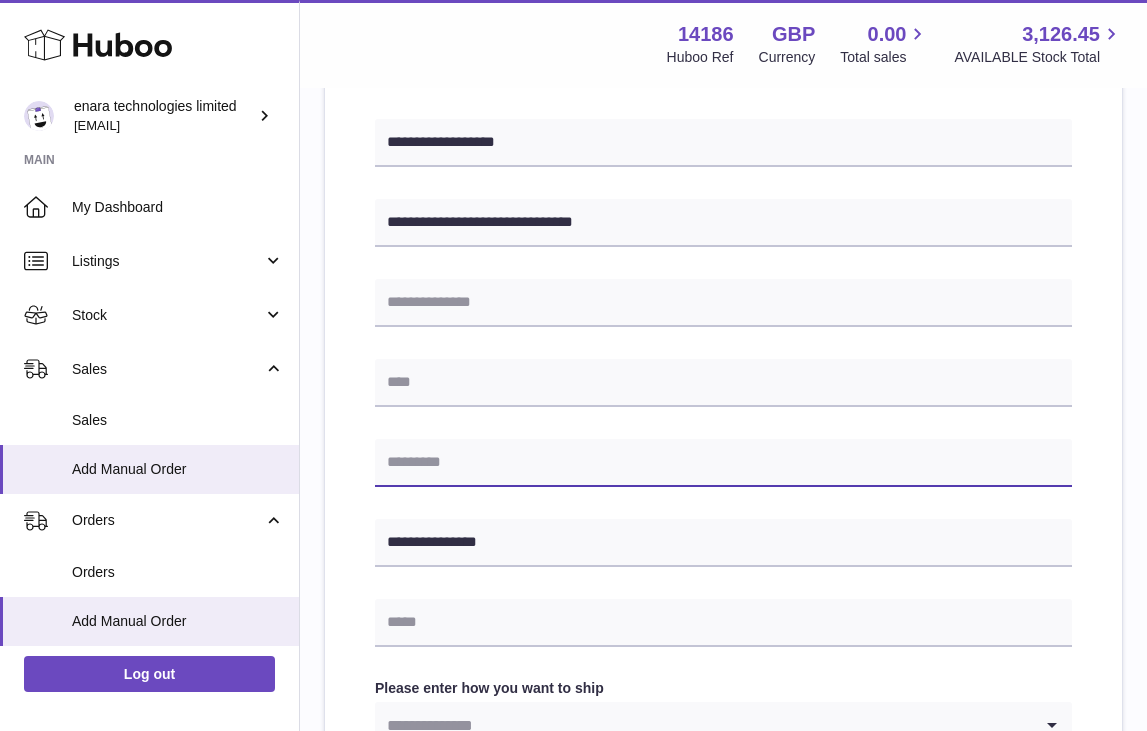paste on "*******" 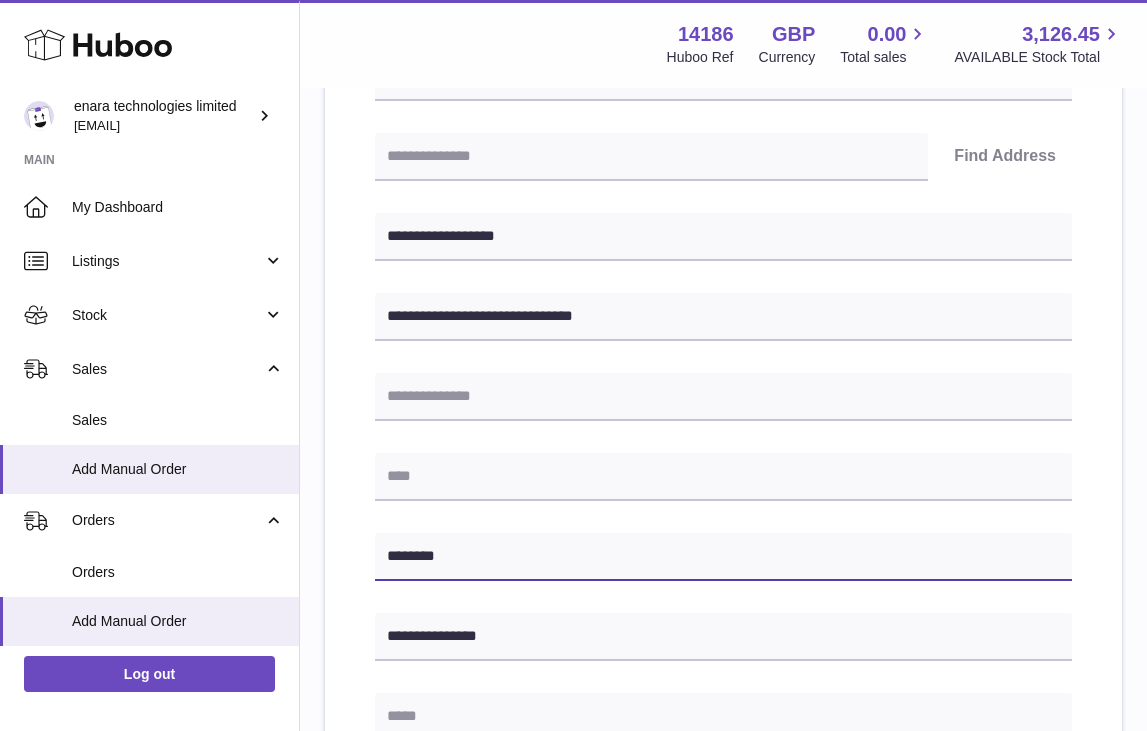 scroll, scrollTop: 370, scrollLeft: 0, axis: vertical 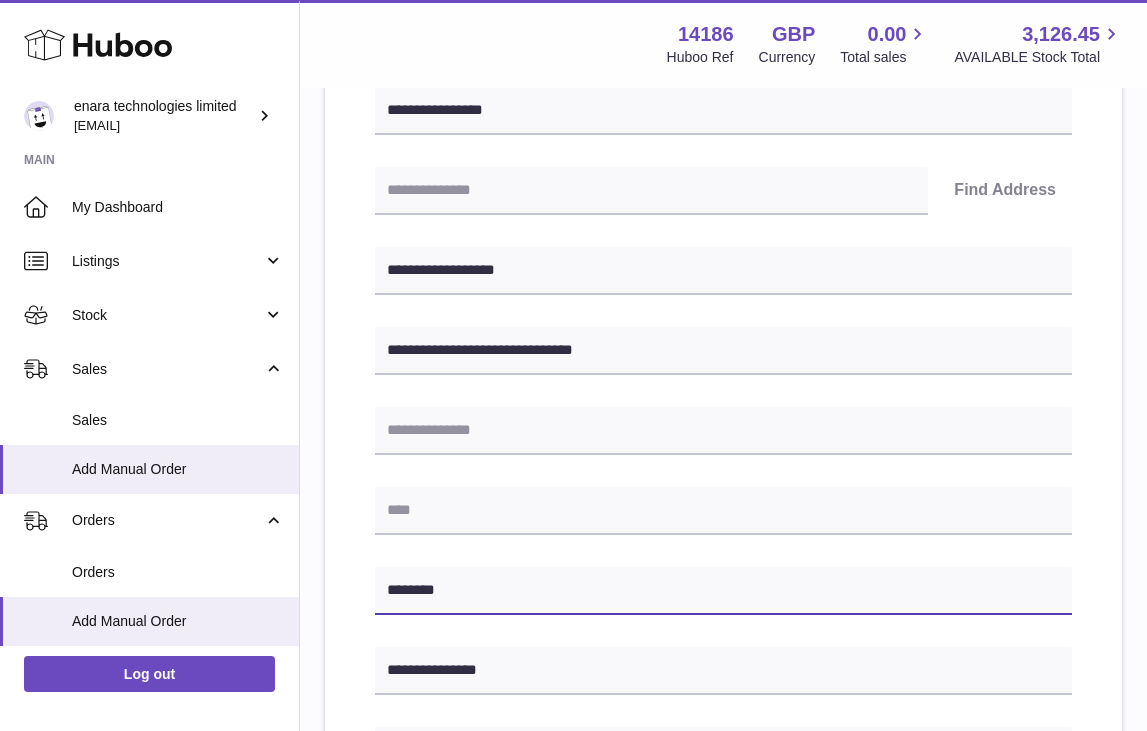 type on "*******" 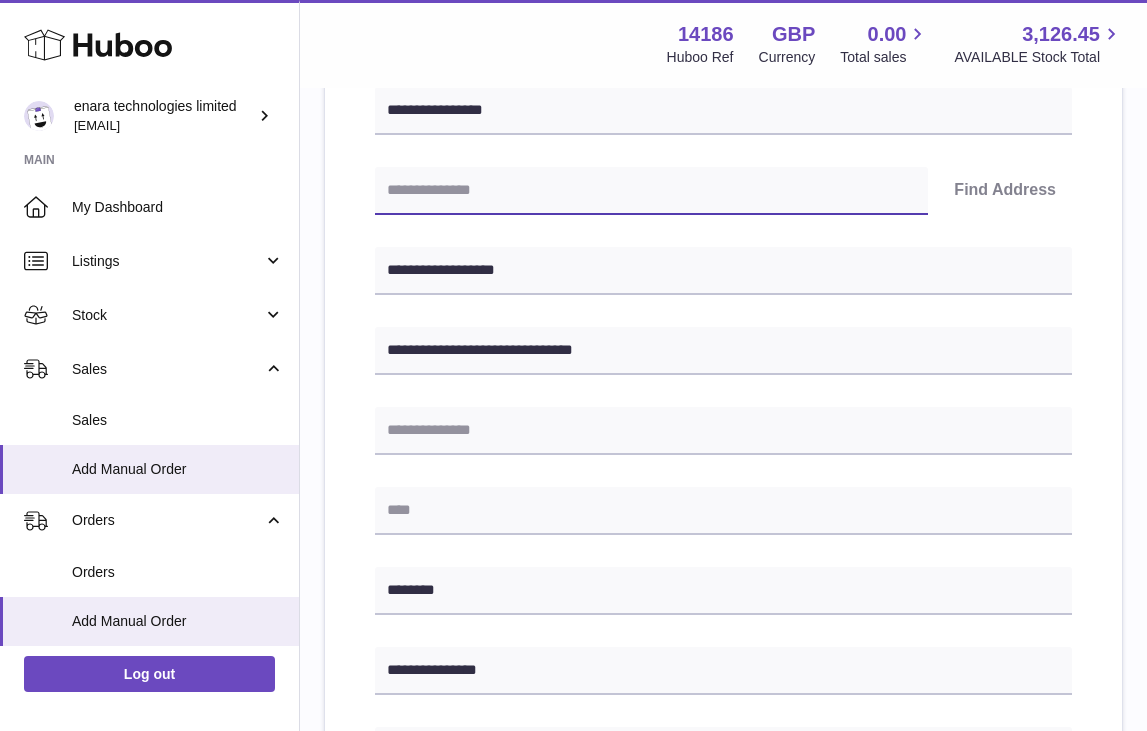paste on "*******" 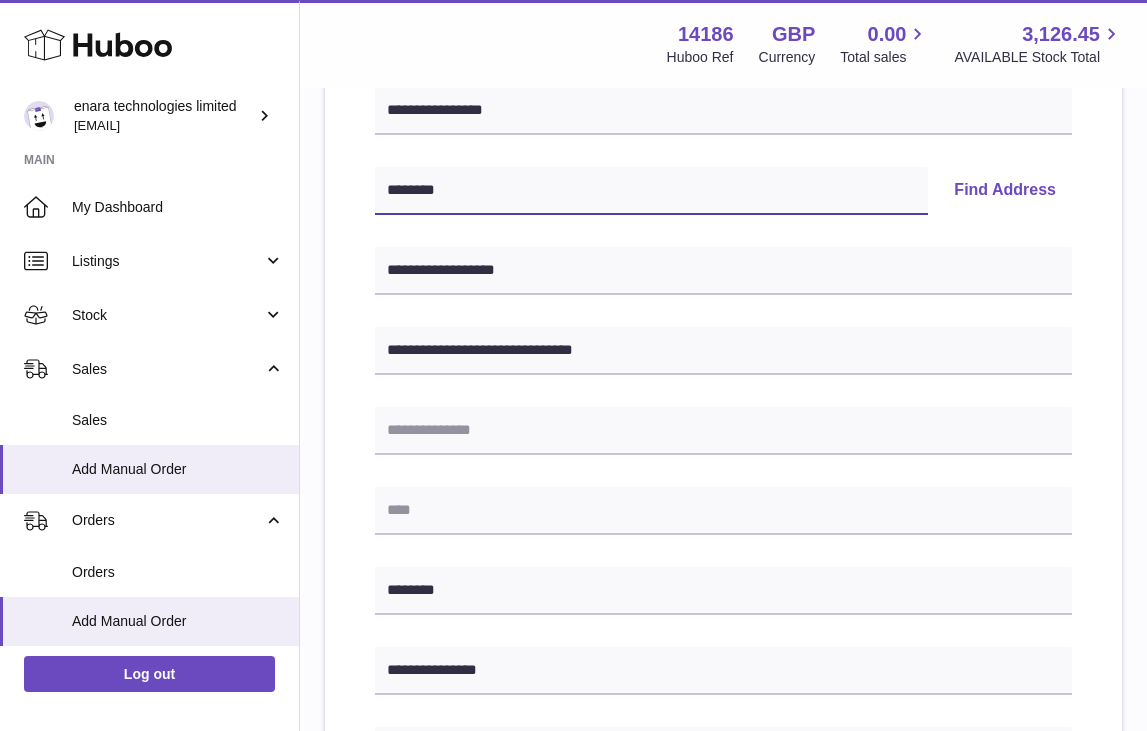 type on "*******" 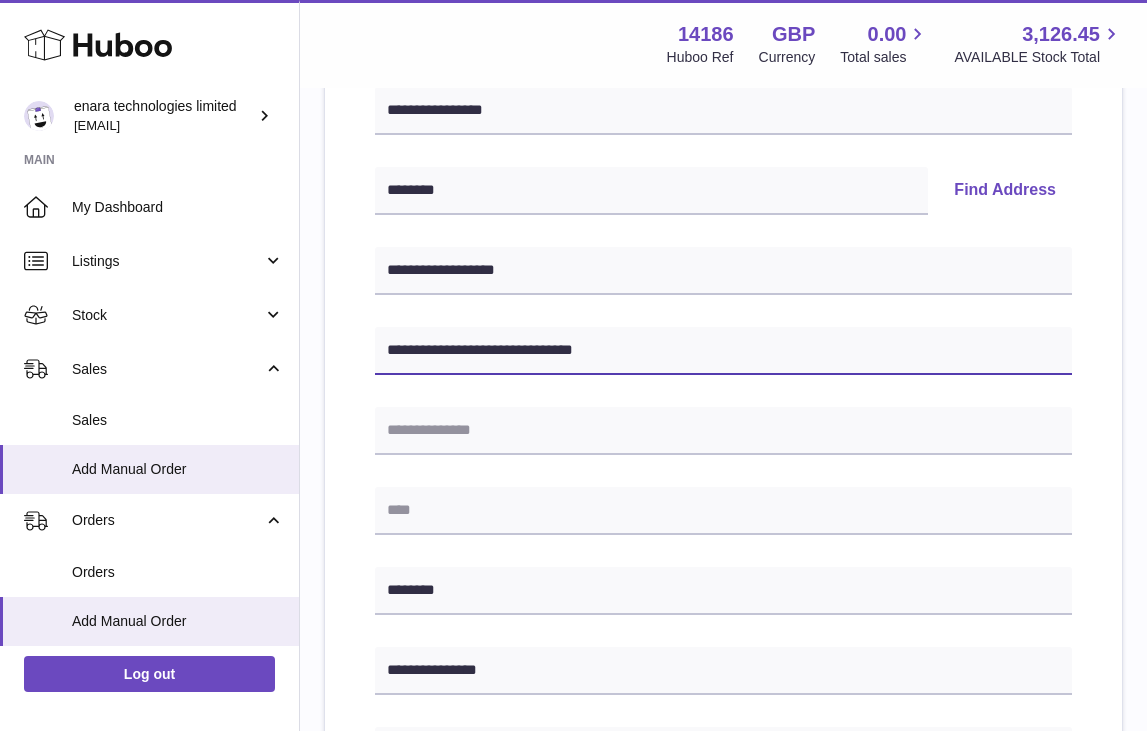drag, startPoint x: 482, startPoint y: 349, endPoint x: 742, endPoint y: 368, distance: 260.6933 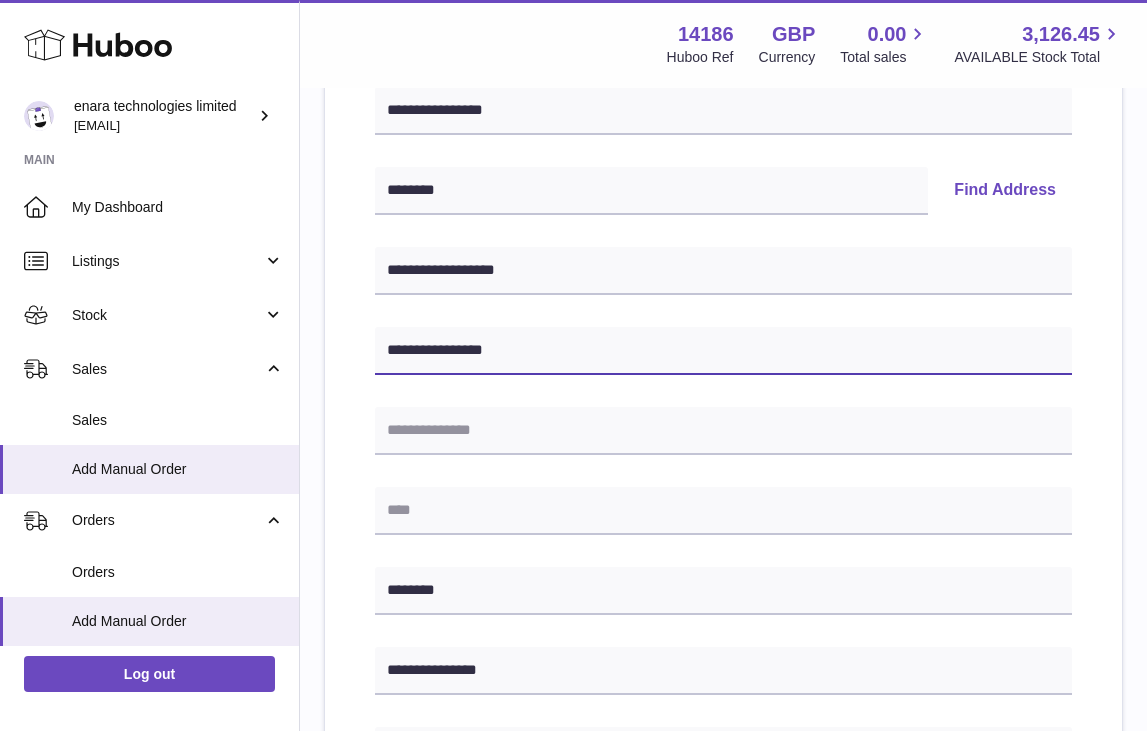 type on "**********" 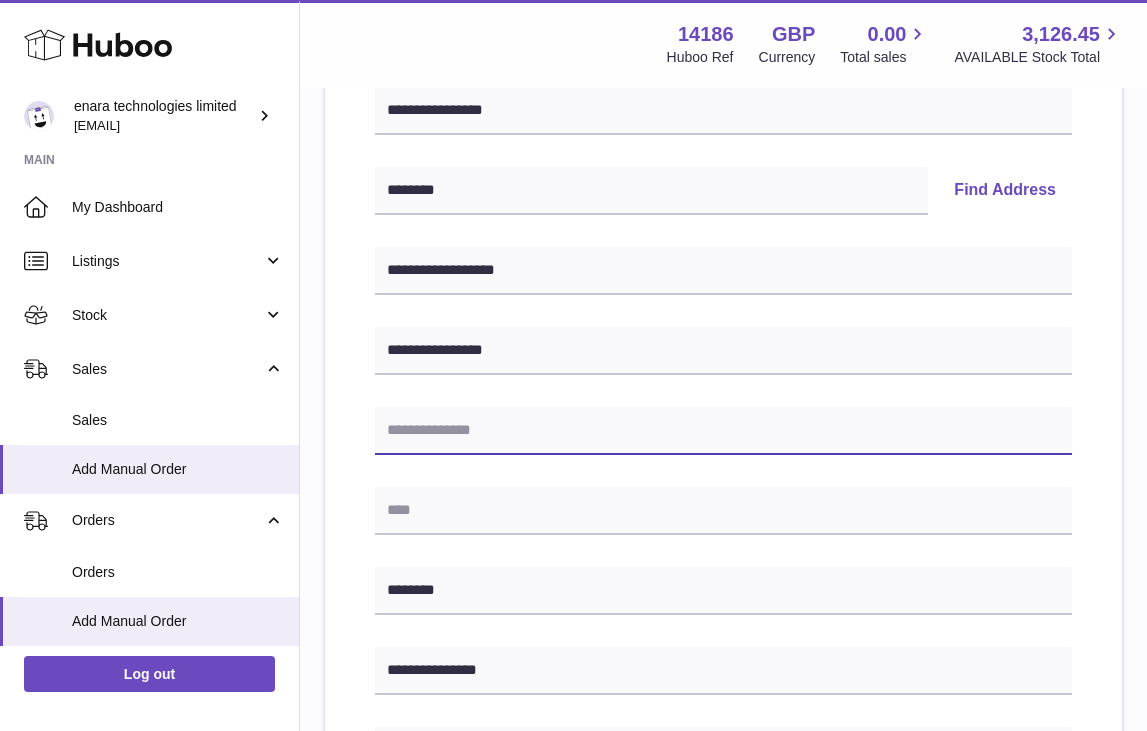 paste on "**********" 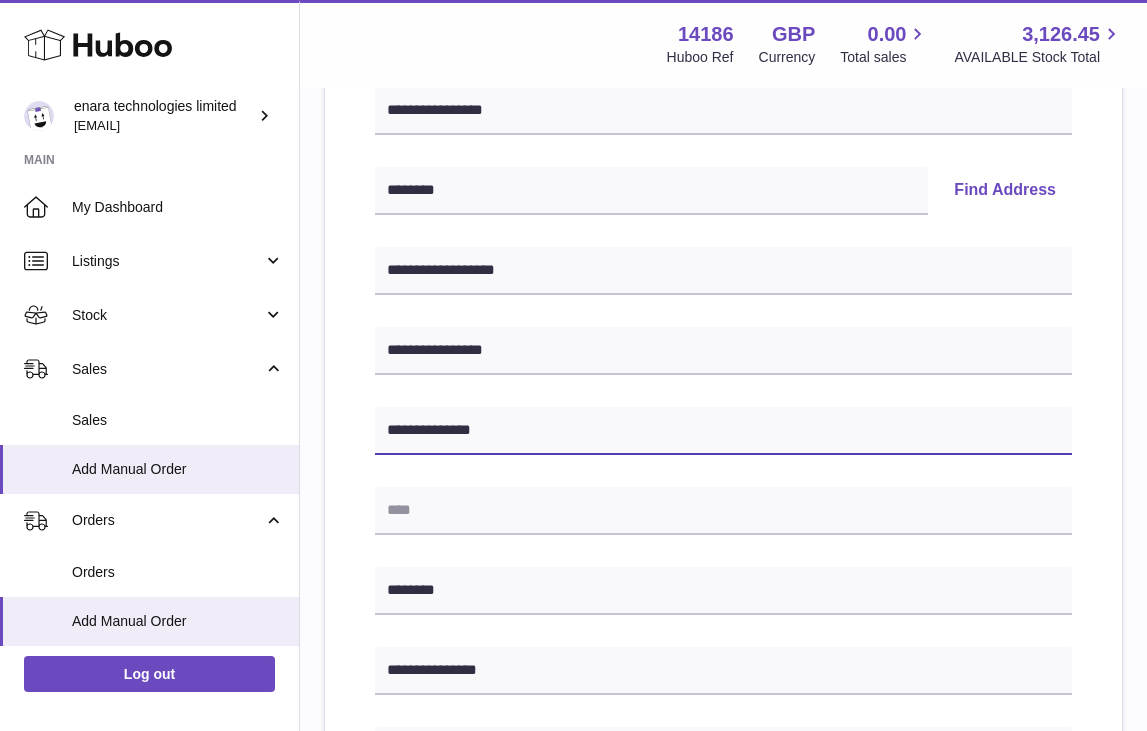 type on "**********" 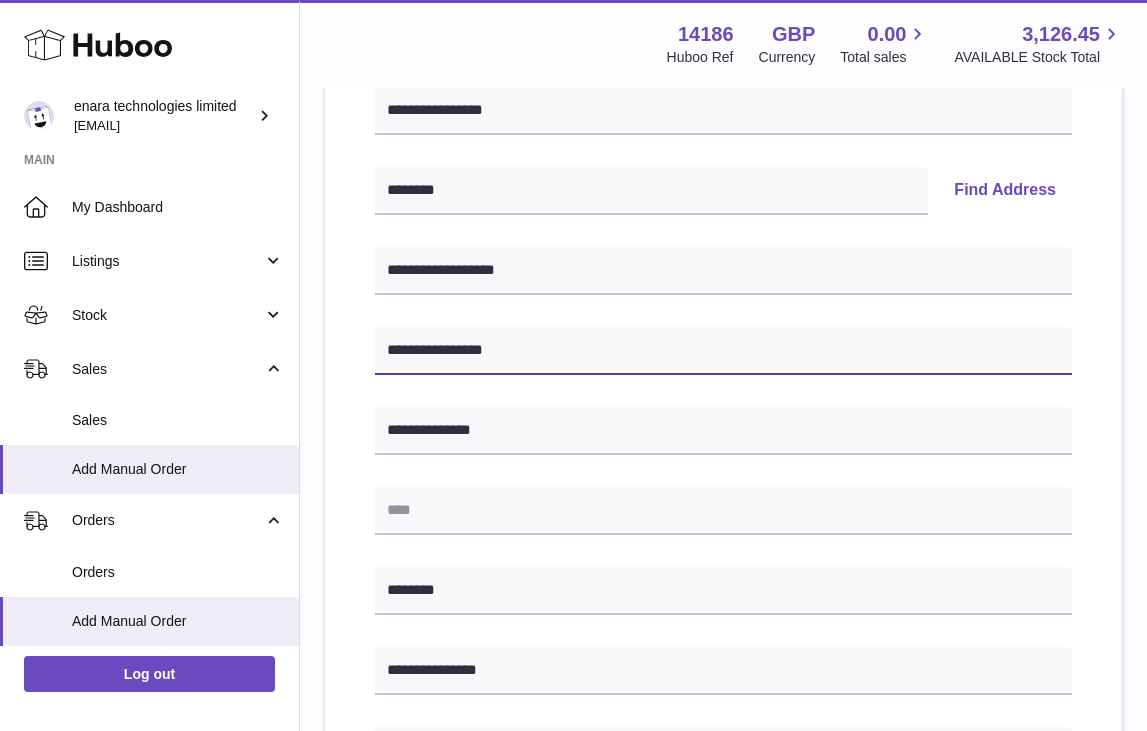 click on "**********" at bounding box center (723, 351) 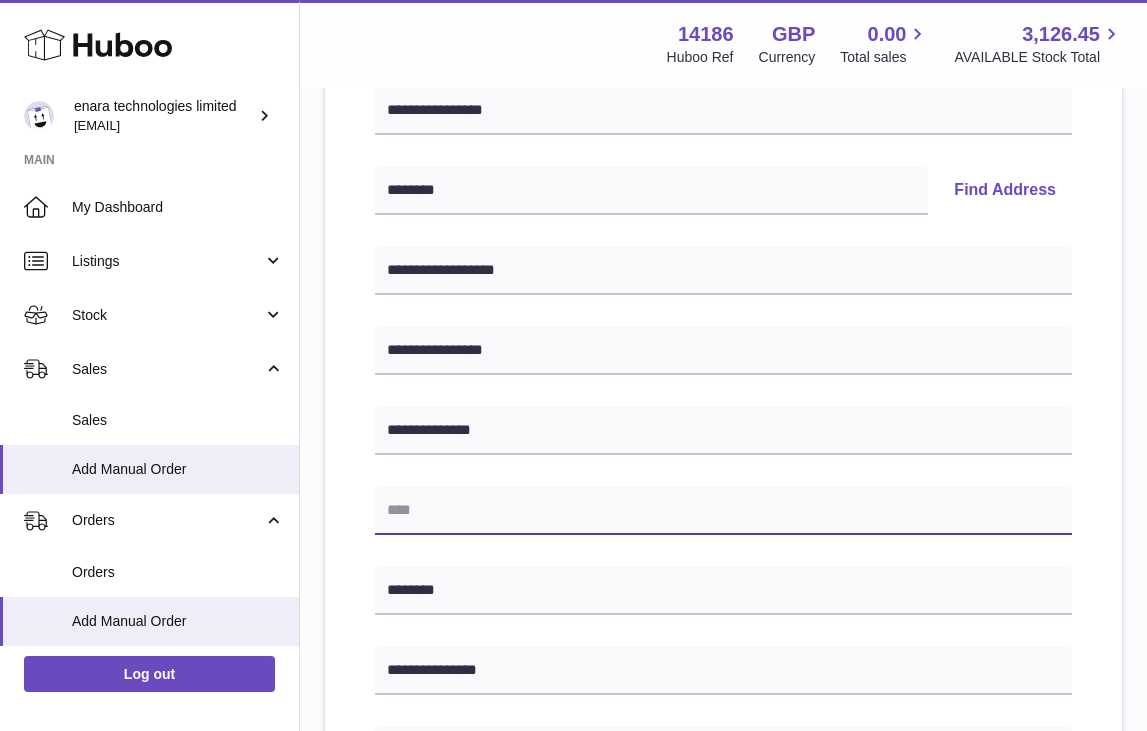 click at bounding box center (723, 511) 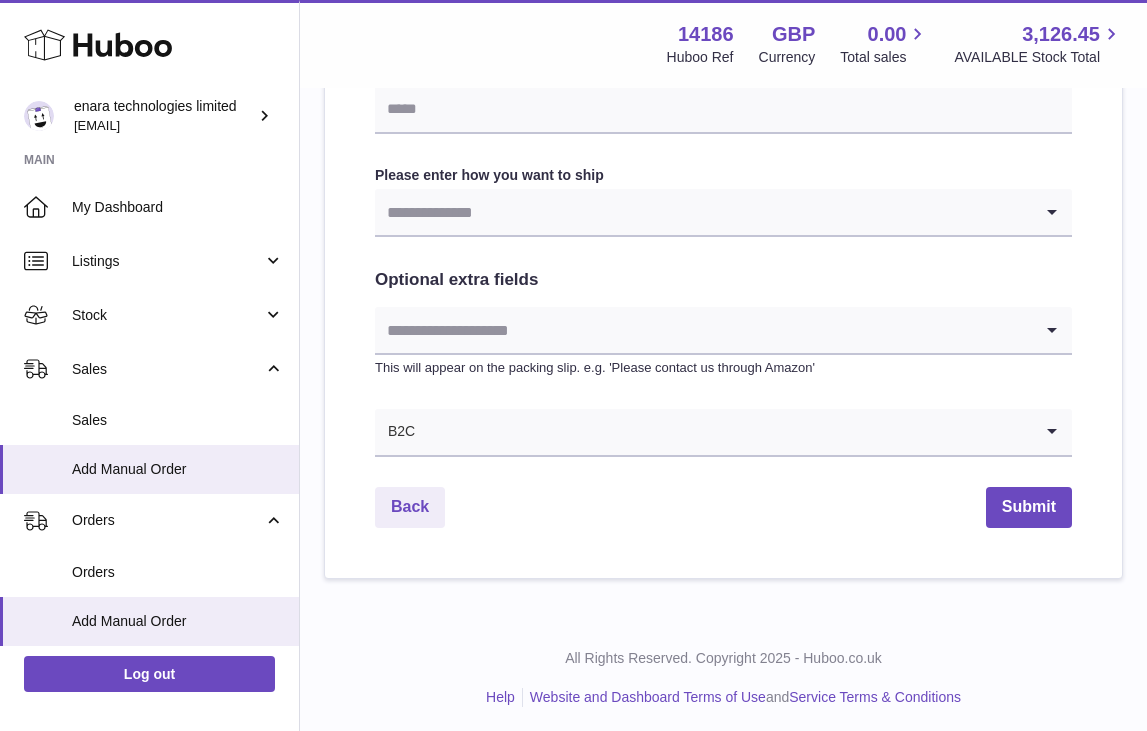 scroll, scrollTop: 1010, scrollLeft: 0, axis: vertical 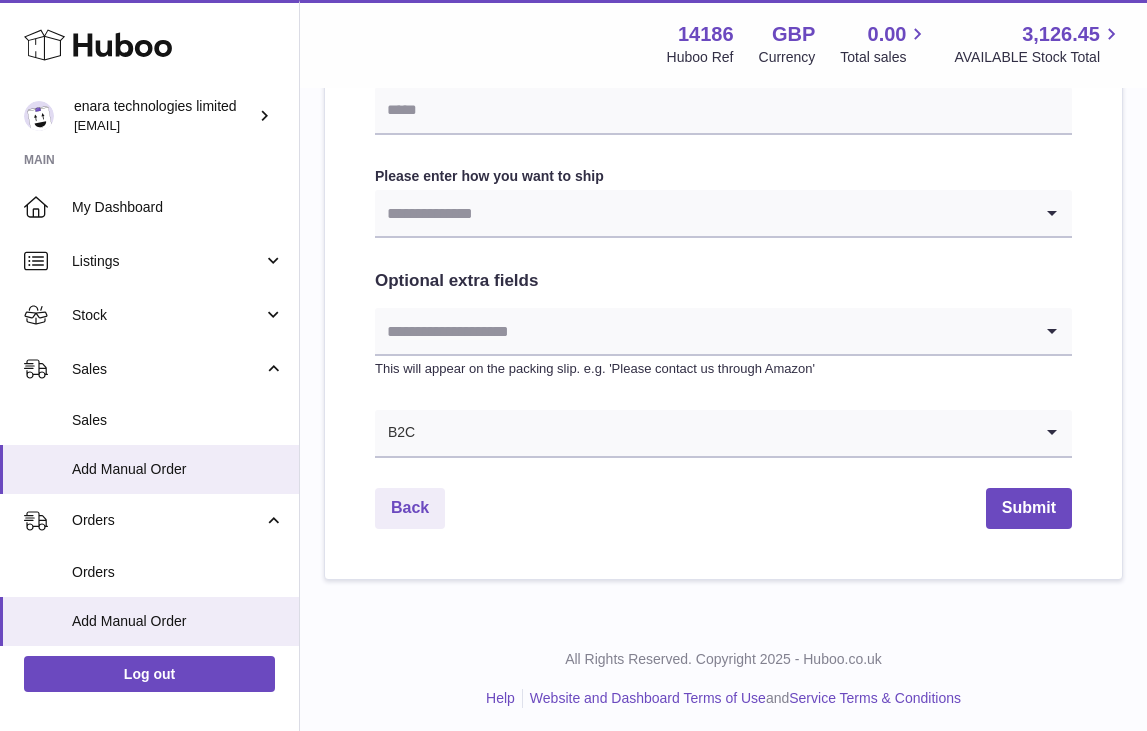 type on "*******" 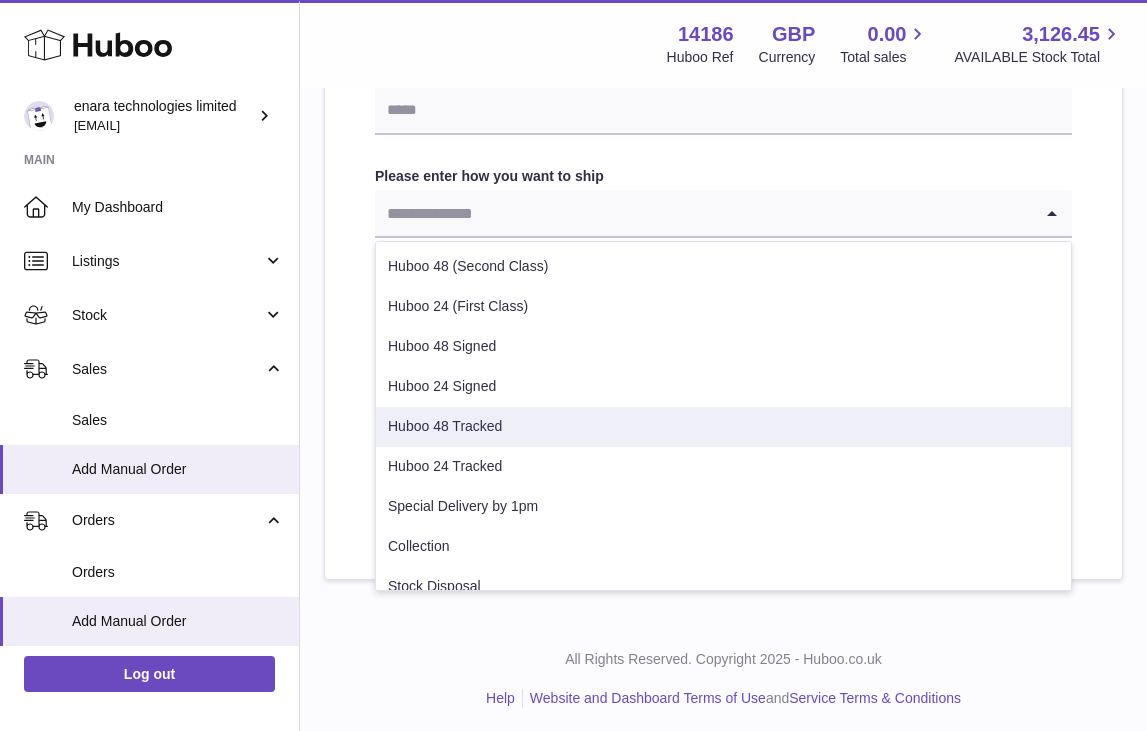 click on "Huboo 48 Tracked" at bounding box center [723, 427] 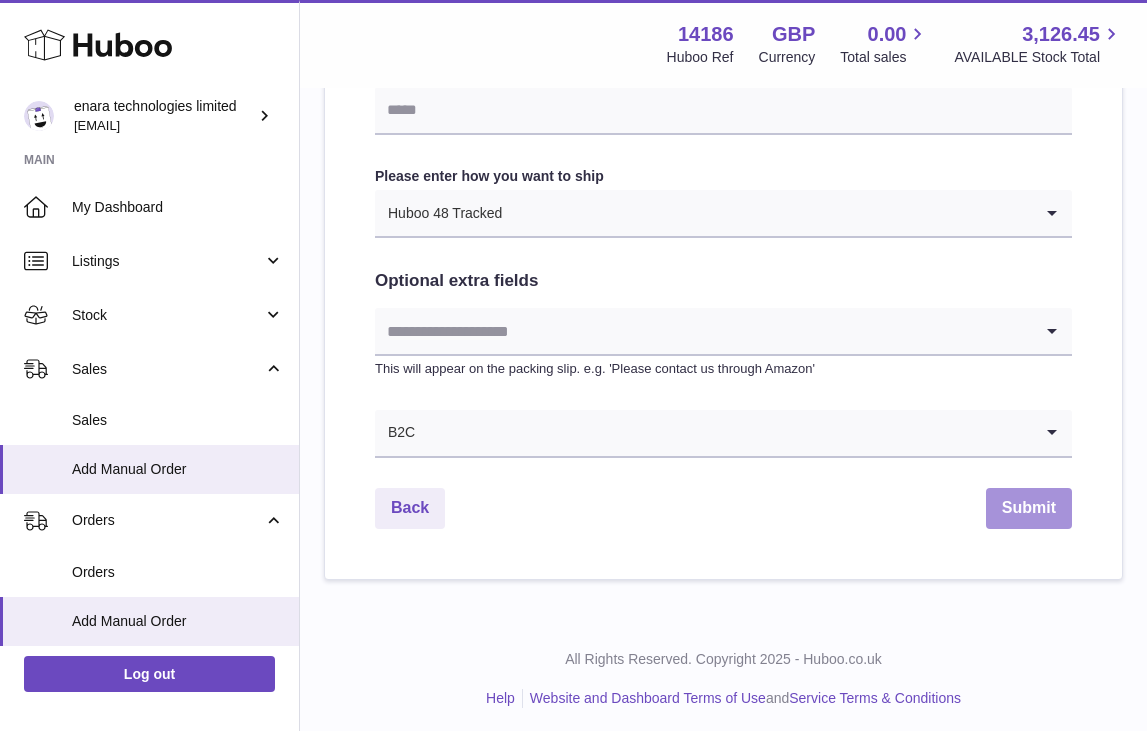 click on "Submit" at bounding box center [1029, 508] 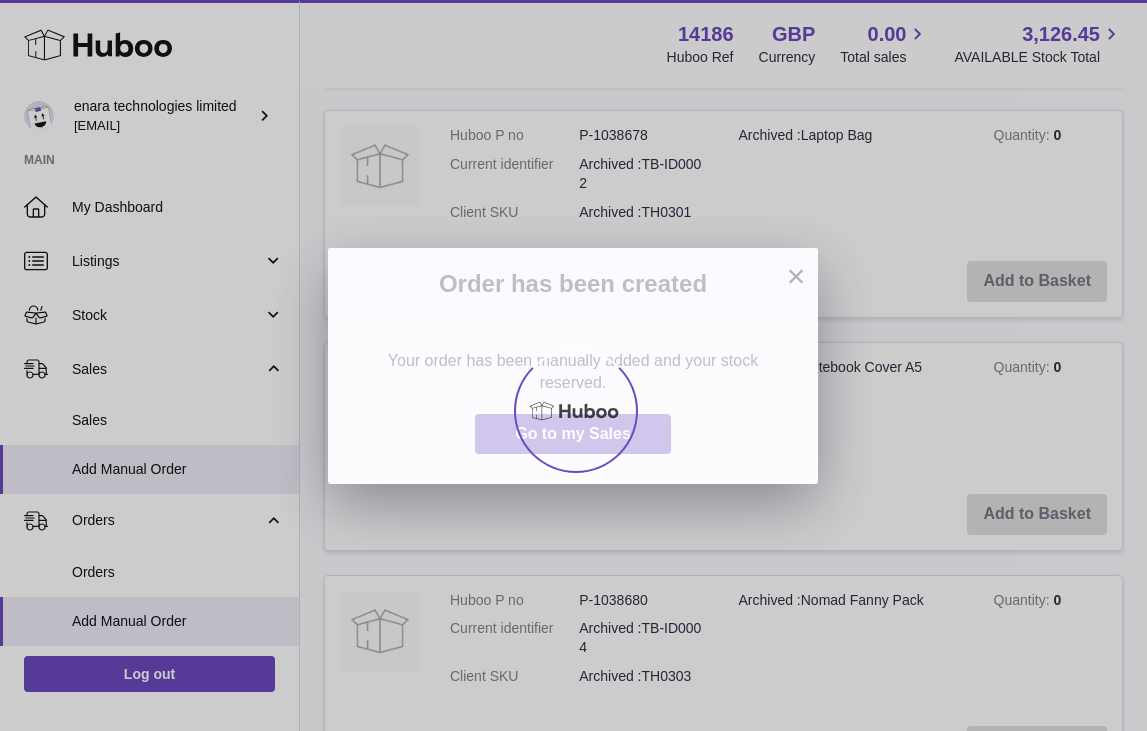 scroll, scrollTop: 0, scrollLeft: 0, axis: both 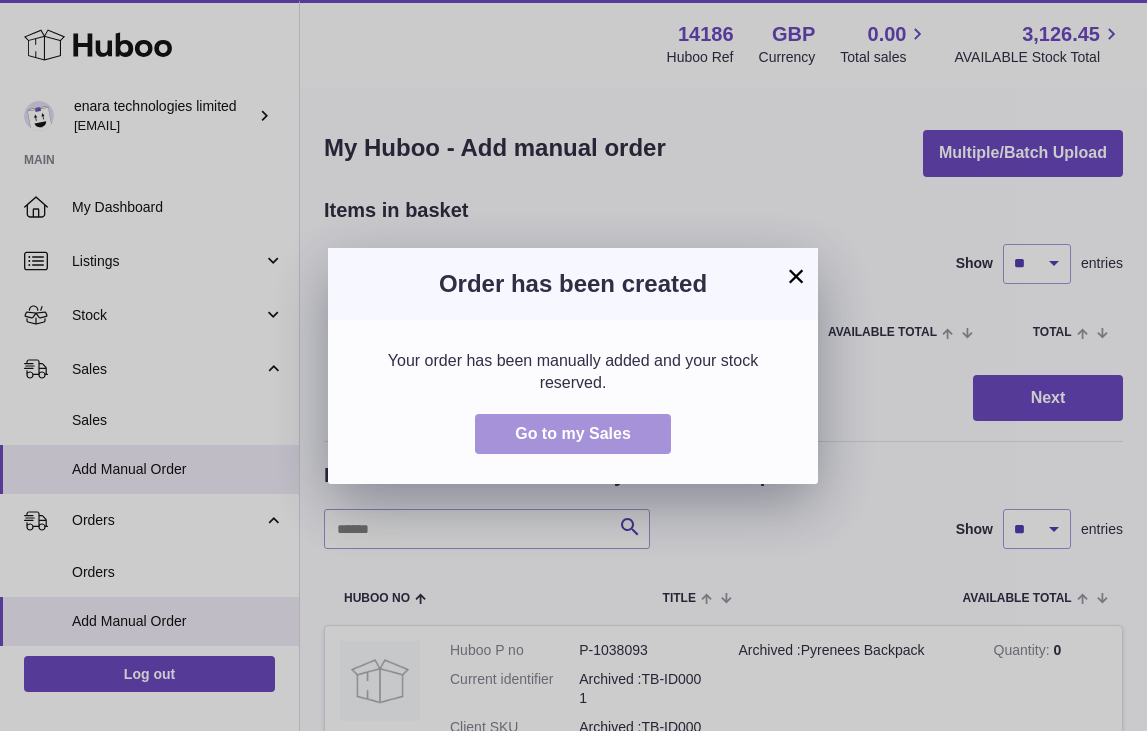 click on "Go to my Sales" at bounding box center (573, 434) 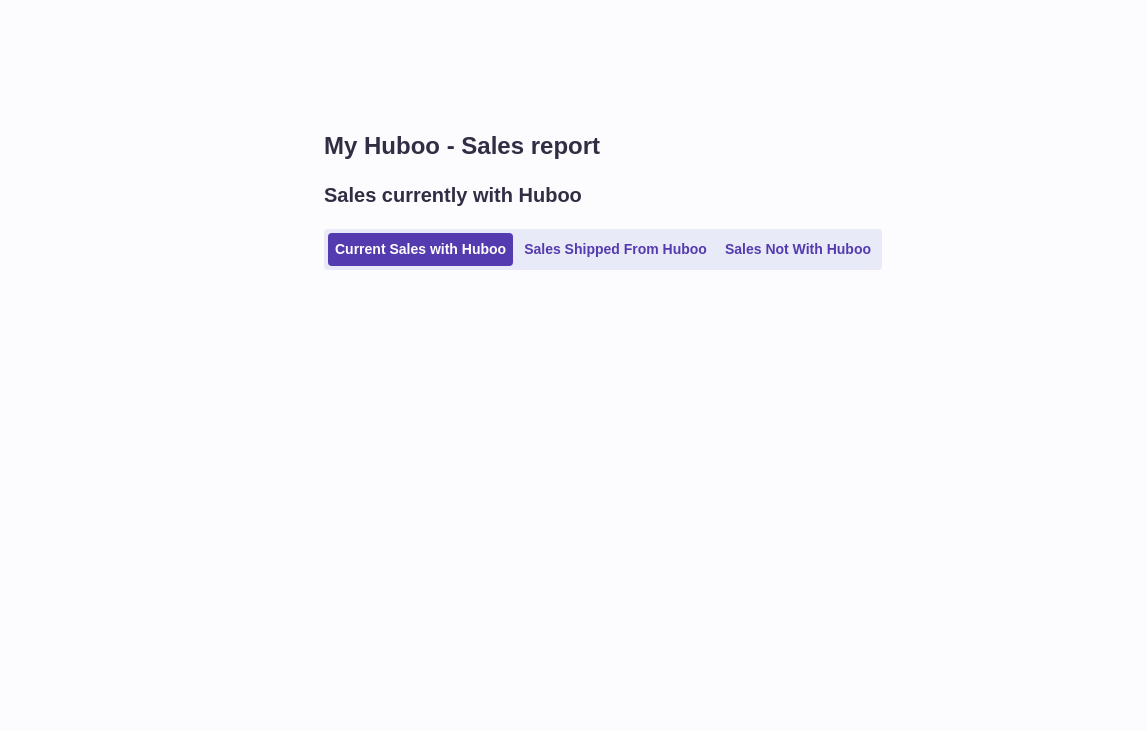 scroll, scrollTop: 0, scrollLeft: 0, axis: both 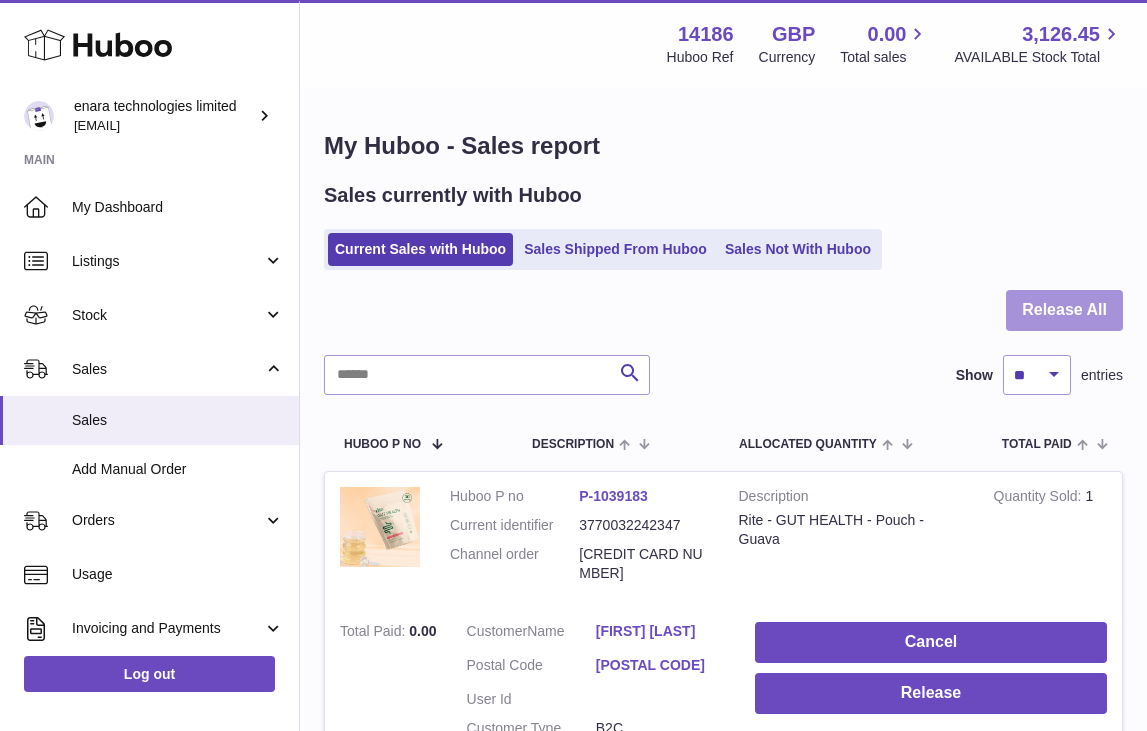 click on "Release All" at bounding box center (1064, 310) 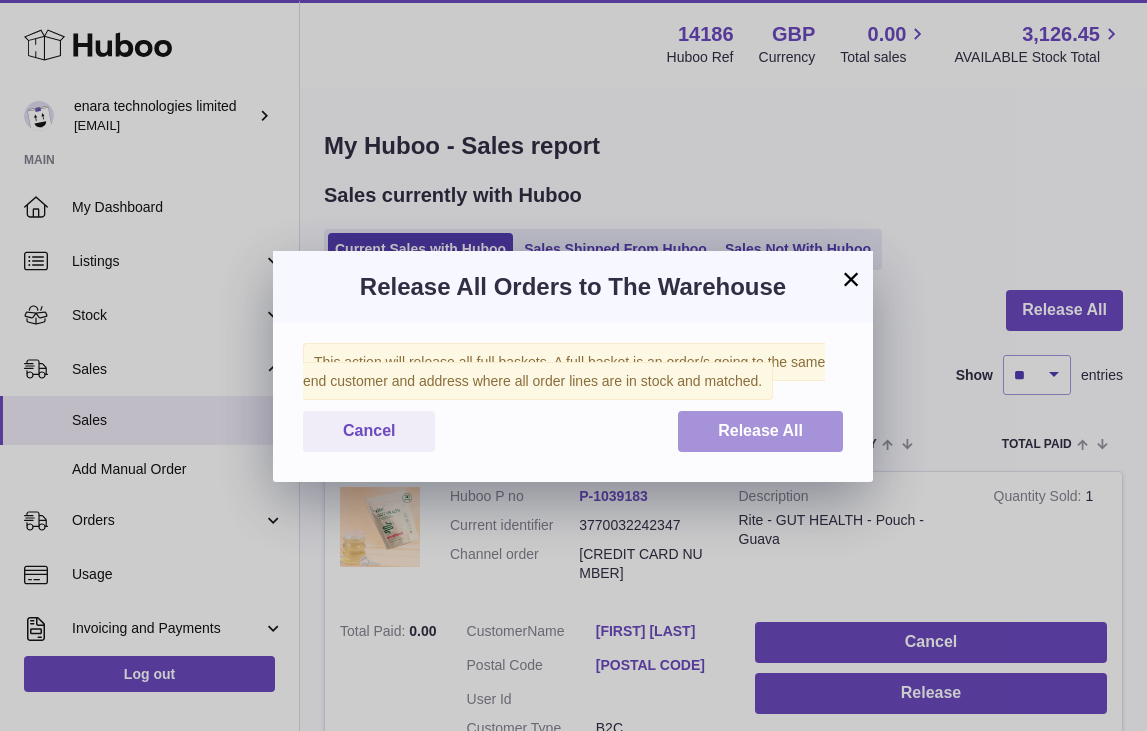 click on "Release All" at bounding box center [760, 431] 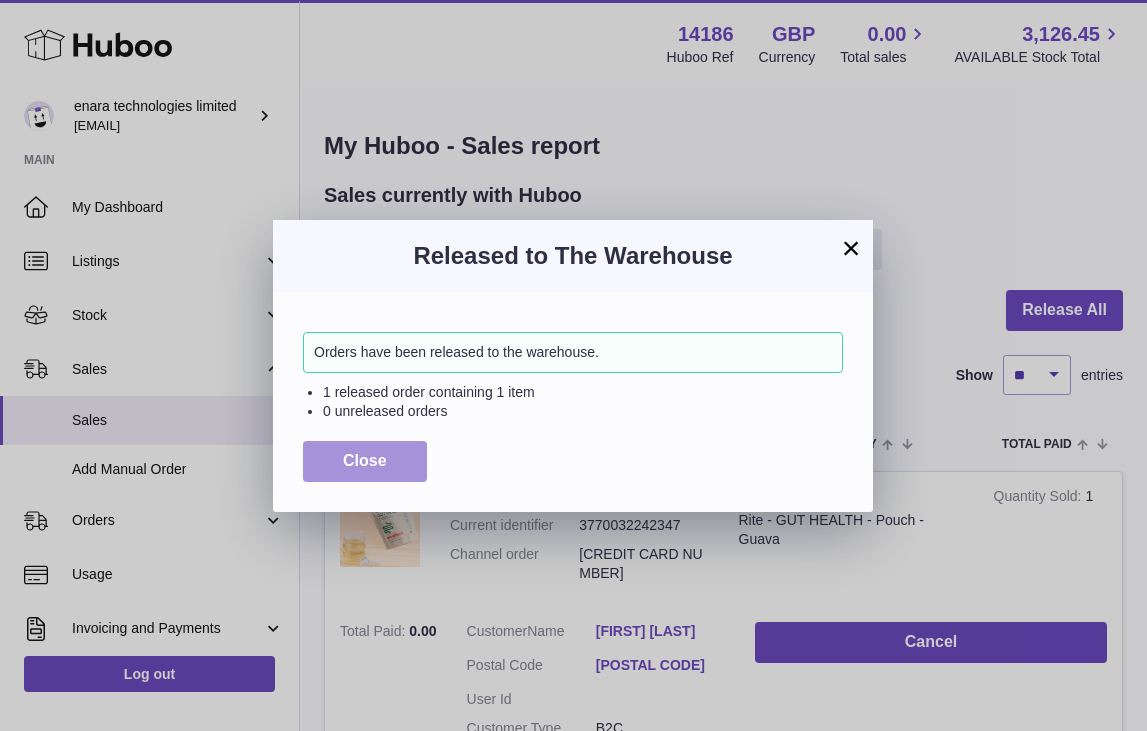 click on "Close" at bounding box center [365, 461] 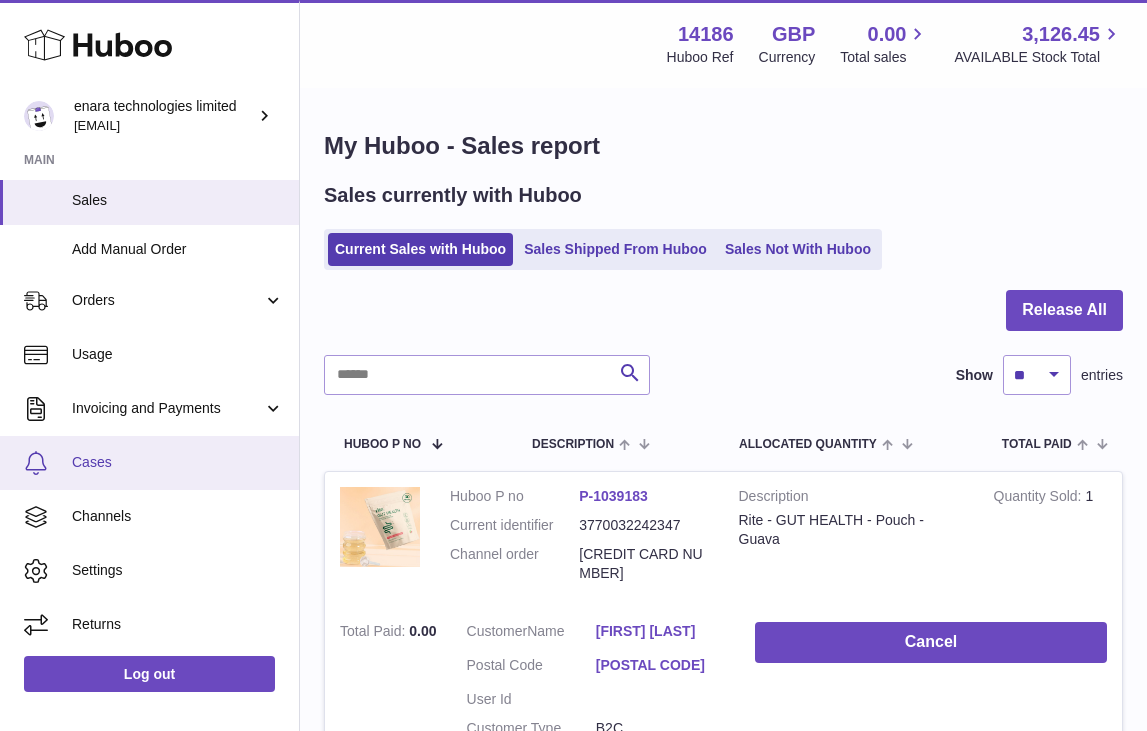 scroll, scrollTop: 219, scrollLeft: 0, axis: vertical 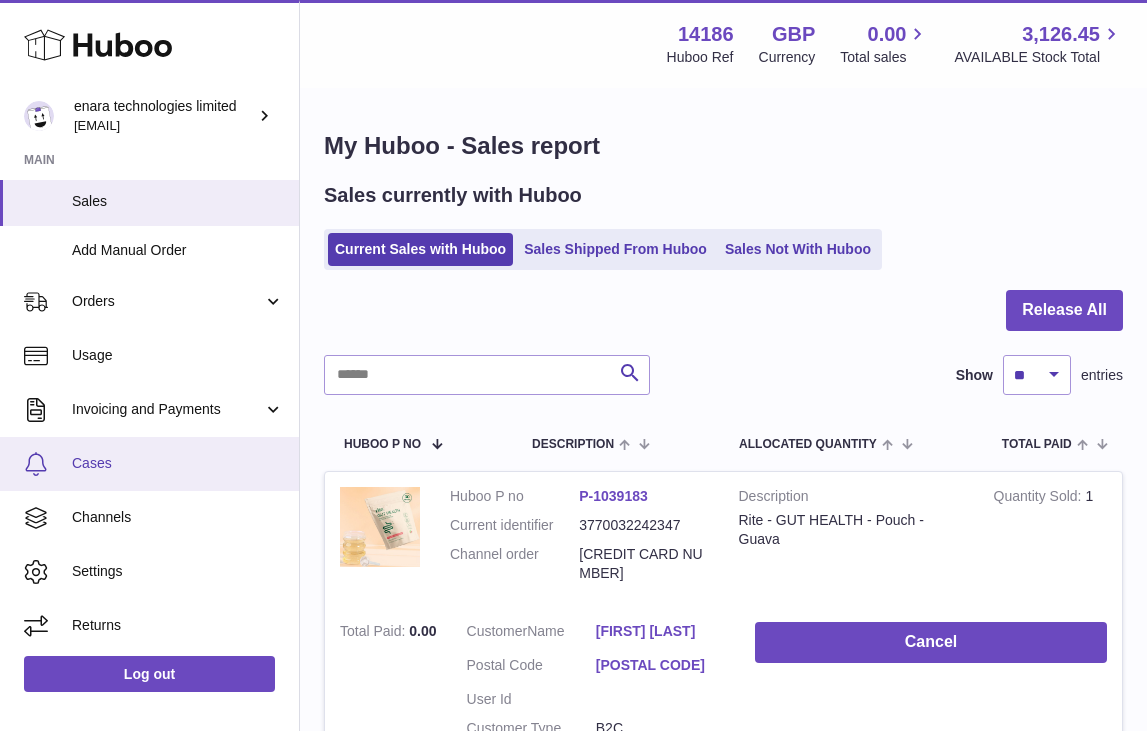 click on "Cases" at bounding box center [178, 463] 